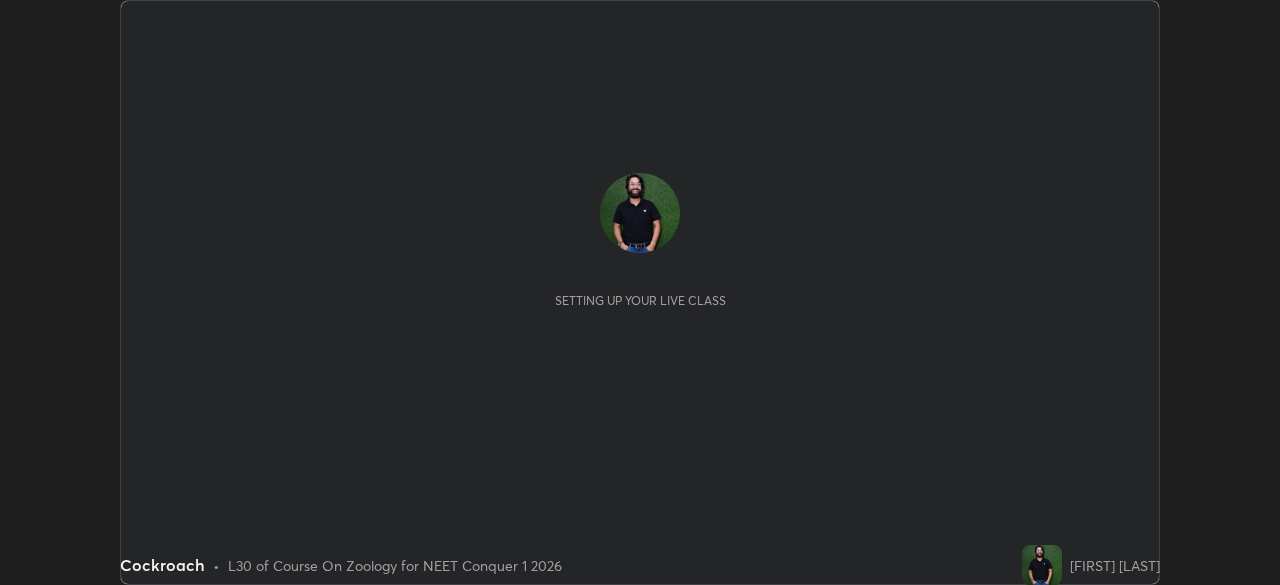 scroll, scrollTop: 0, scrollLeft: 0, axis: both 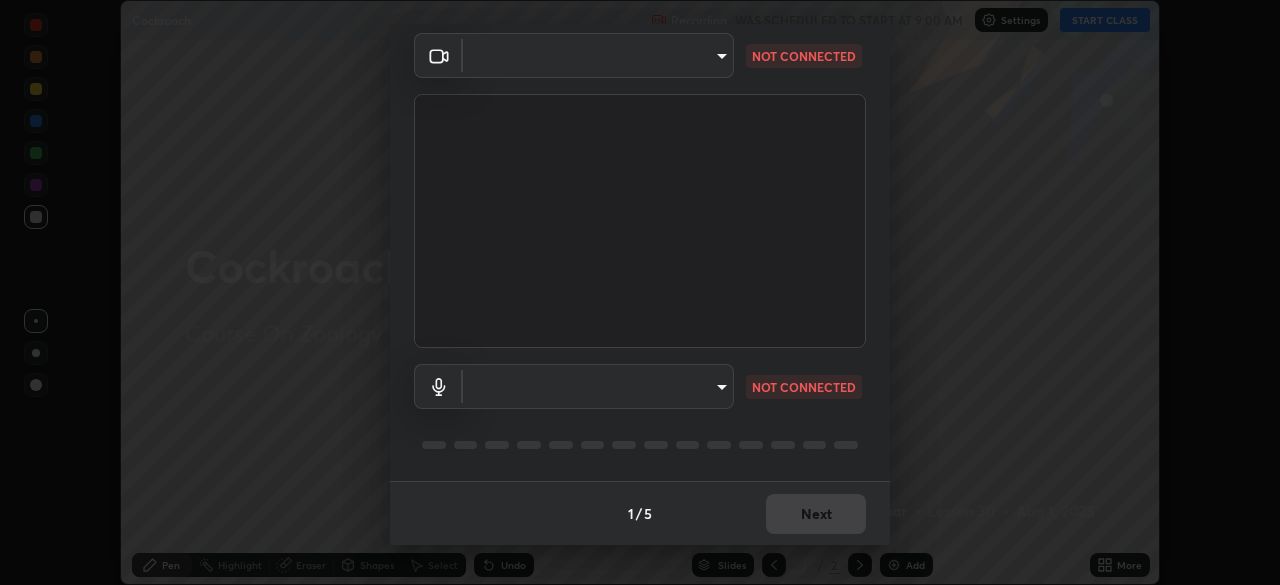 type on "d1d801c93c7654c4b633a6c07394091896b345958fc18d5d3497827749e02924" 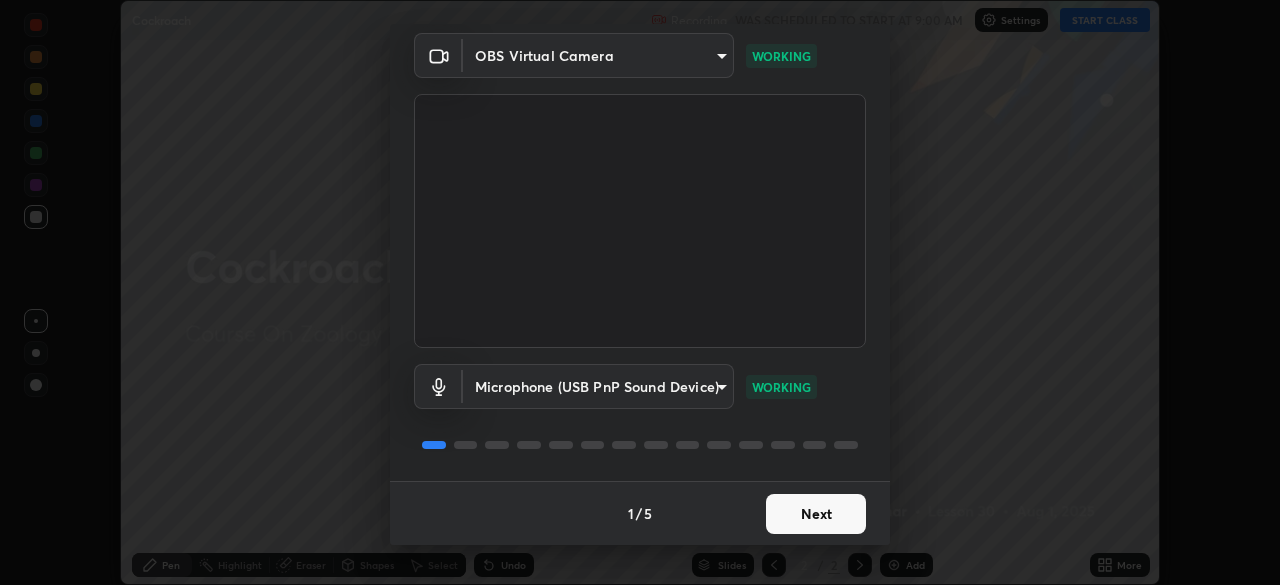 click on "Erase all Cockroach Recording WAS SCHEDULED TO START AT  9:00 AM Settings START CLASS Setting up your live class Cockroach • L30 of Course On Zoology for NEET Conquer 1 2026 [FIRST] [LAST] Pen Highlight Eraser Shapes Select Undo Slides 2 / 2 Add More No doubts shared Encourage your learners to ask a doubt for better clarity Report an issue Reason for reporting Buffering Chat not working Audio - Video sync issue Educator video quality low ​ Attach an image Report Media settings OBS Virtual Camera [HASH] WORKING Microphone (USB PnP Sound Device) [HASH] WORKING 1 / 5 Next" at bounding box center (640, 292) 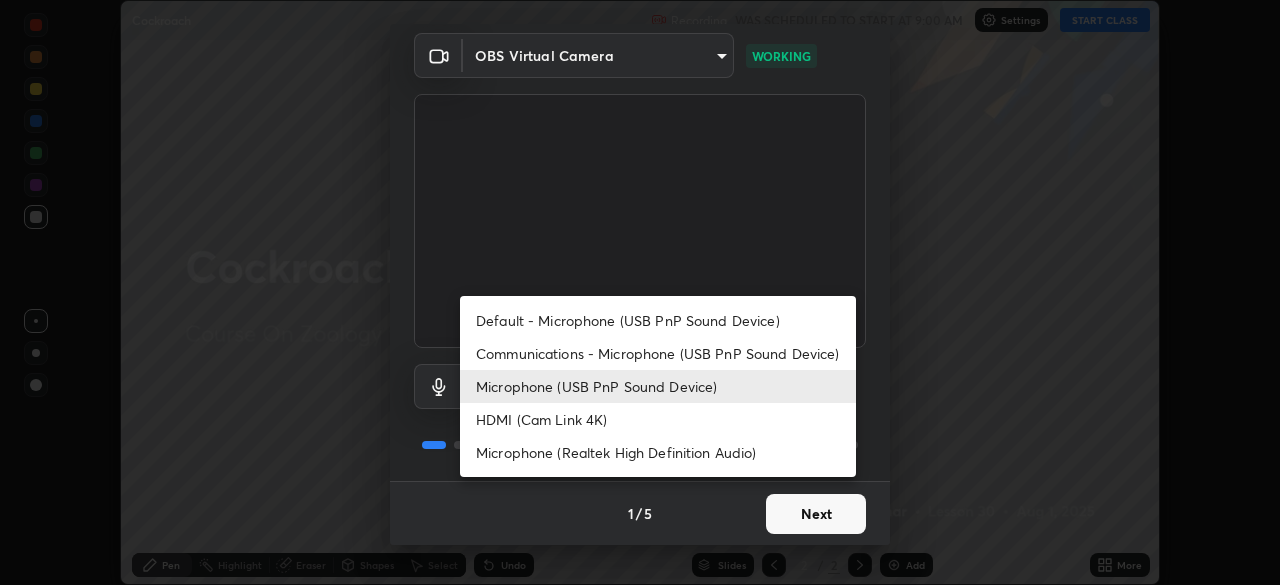 click at bounding box center [640, 292] 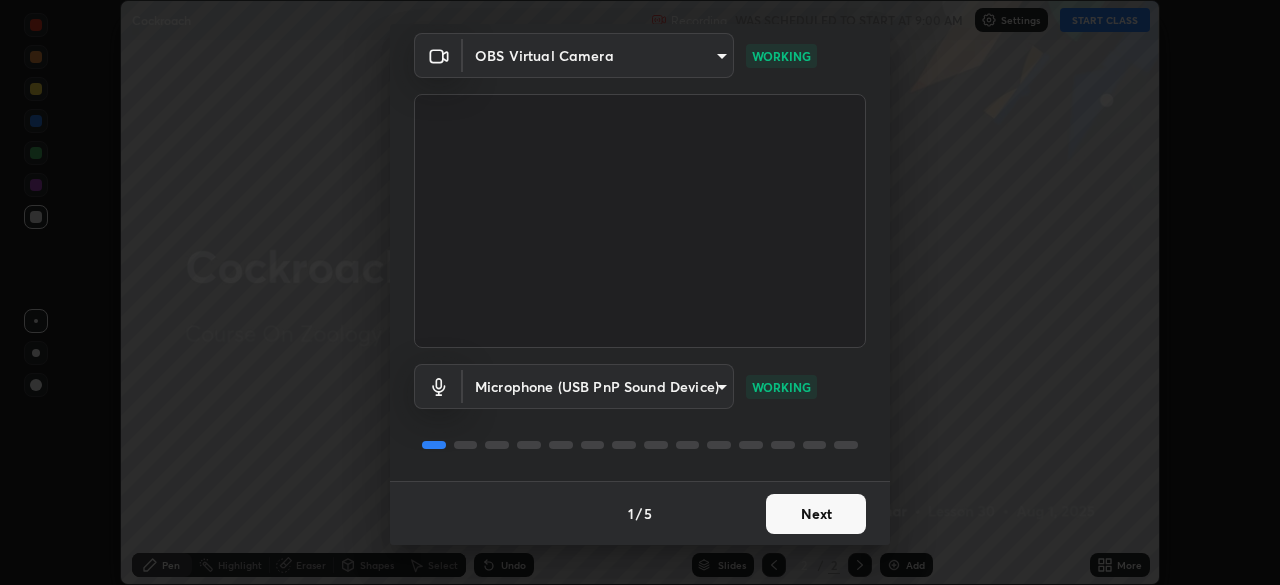 click on "Erase all Cockroach Recording WAS SCHEDULED TO START AT  9:00 AM Settings START CLASS Setting up your live class Cockroach • L30 of Course On Zoology for NEET Conquer 1 2026 [FIRST] [LAST] Pen Highlight Eraser Shapes Select Undo Slides 2 / 2 Add More No doubts shared Encourage your learners to ask a doubt for better clarity Report an issue Reason for reporting Buffering Chat not working Audio - Video sync issue Educator video quality low ​ Attach an image Report Media settings OBS Virtual Camera [HASH] WORKING Microphone (USB PnP Sound Device) [HASH] WORKING 1 / 5 Next" at bounding box center (640, 292) 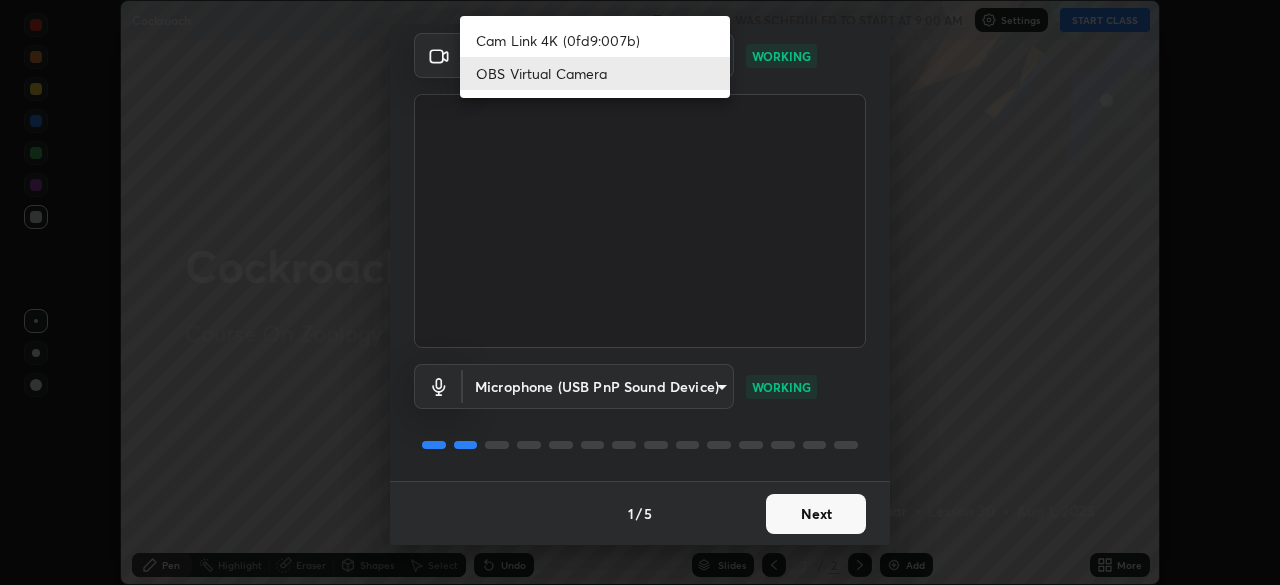 click on "Cam Link 4K (0fd9:007b)" at bounding box center (595, 40) 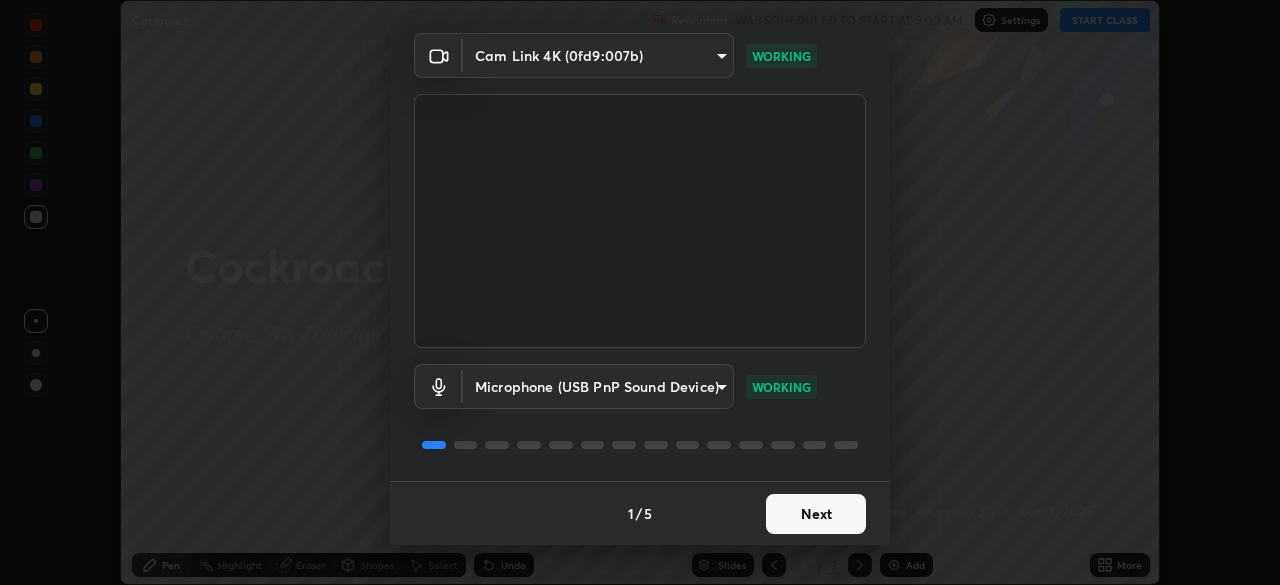click on "Next" at bounding box center [816, 514] 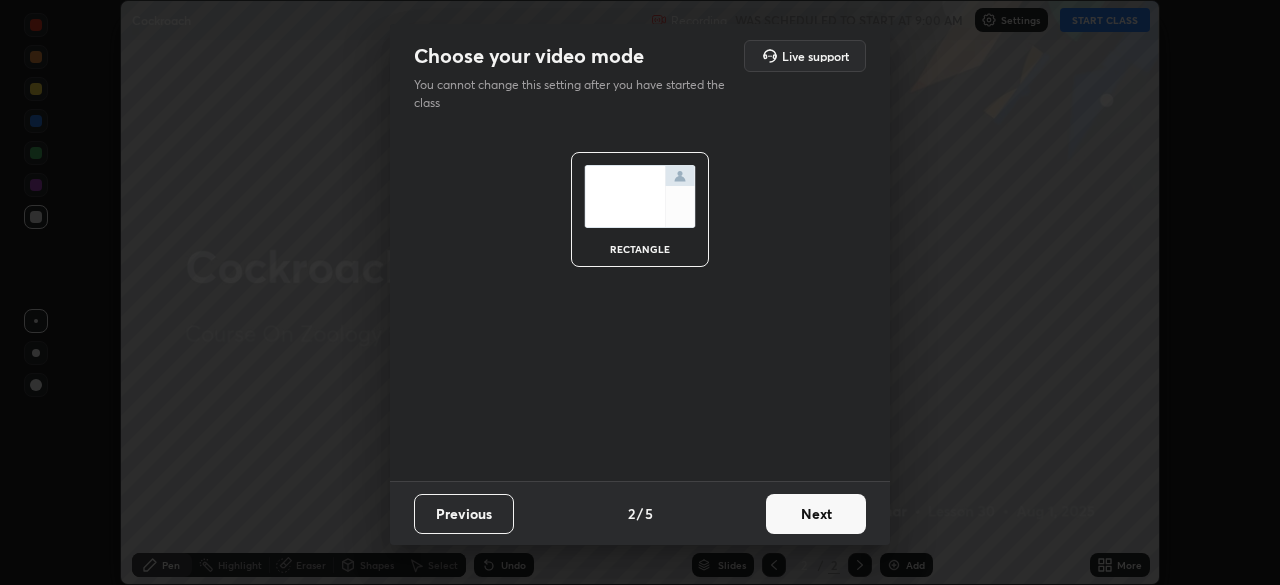 click on "Next" at bounding box center (816, 514) 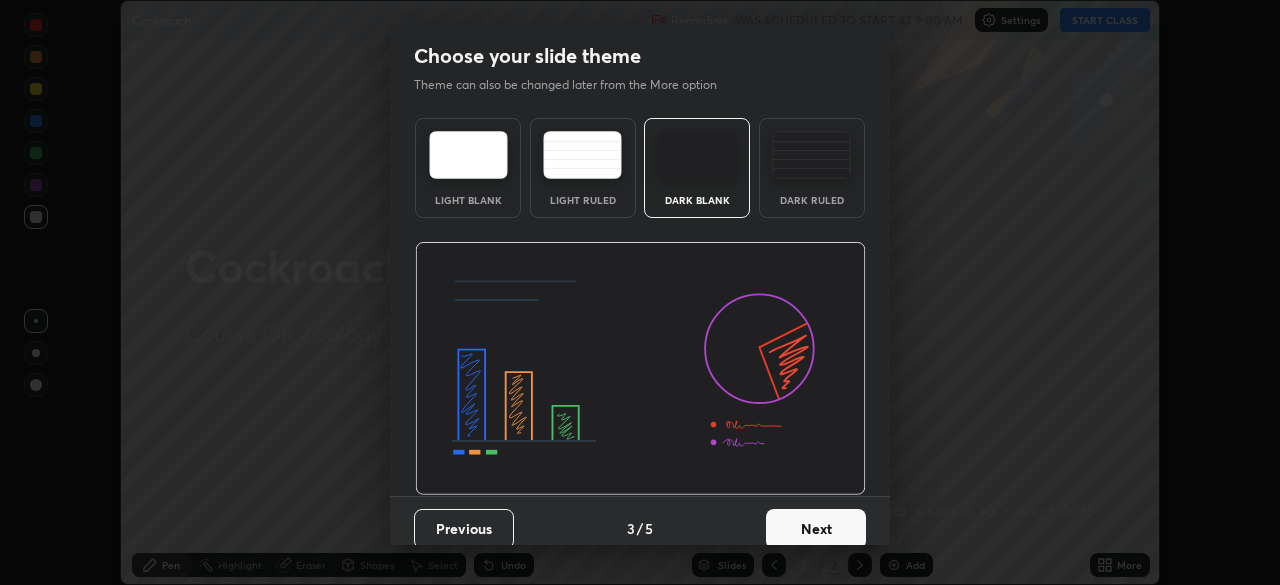 scroll, scrollTop: 15, scrollLeft: 0, axis: vertical 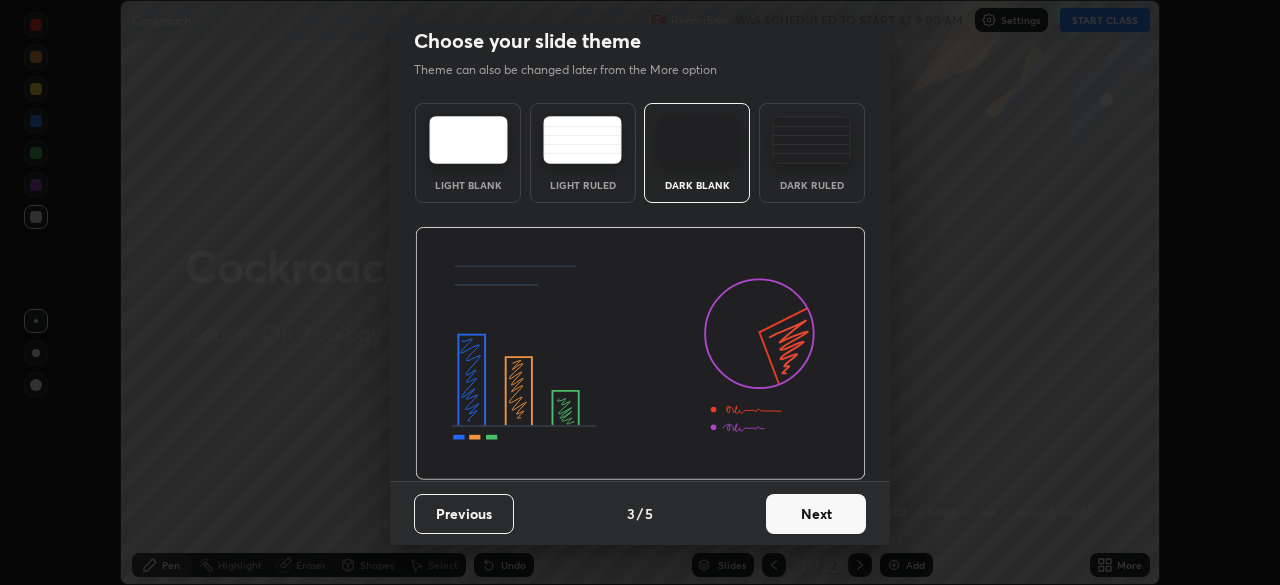 click on "Next" at bounding box center (816, 514) 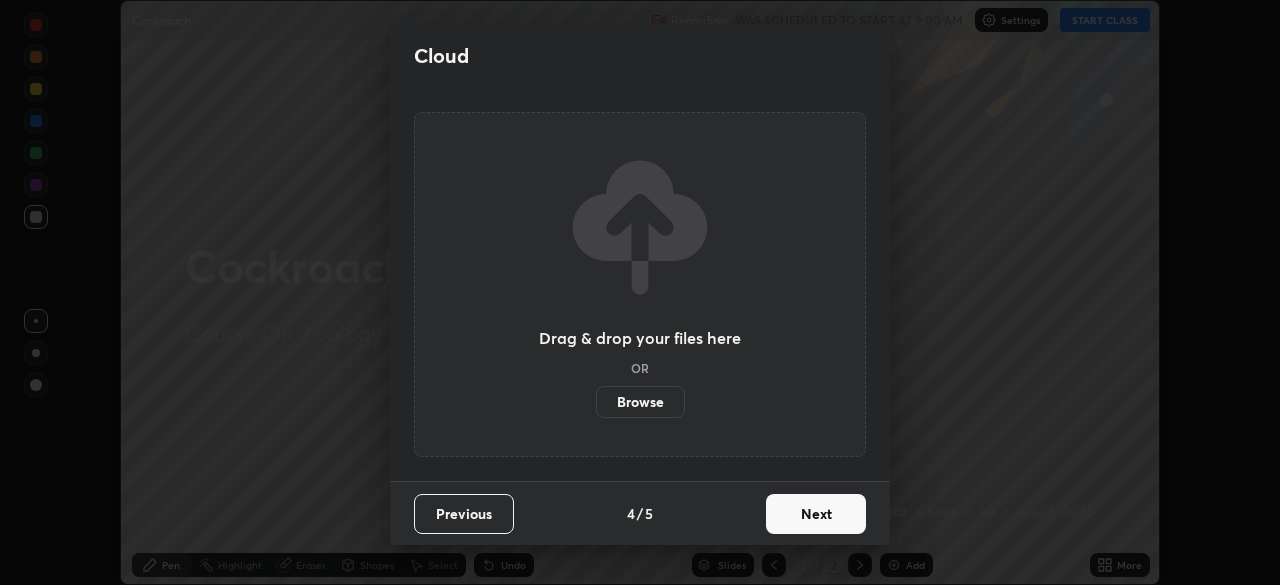 click on "Next" at bounding box center (816, 514) 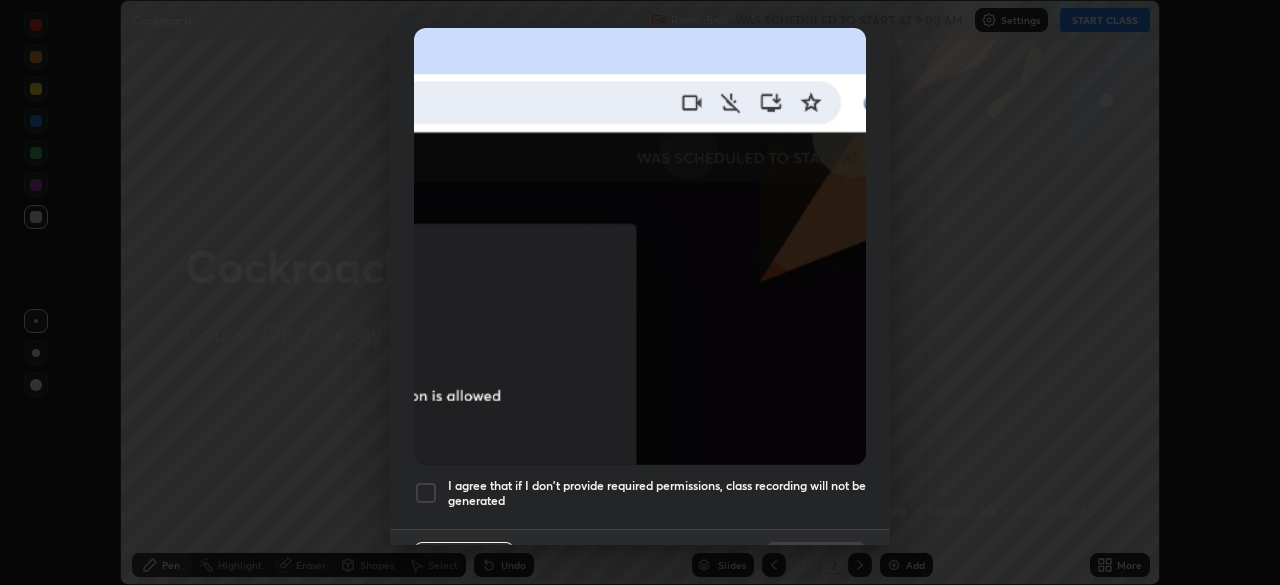 scroll, scrollTop: 452, scrollLeft: 0, axis: vertical 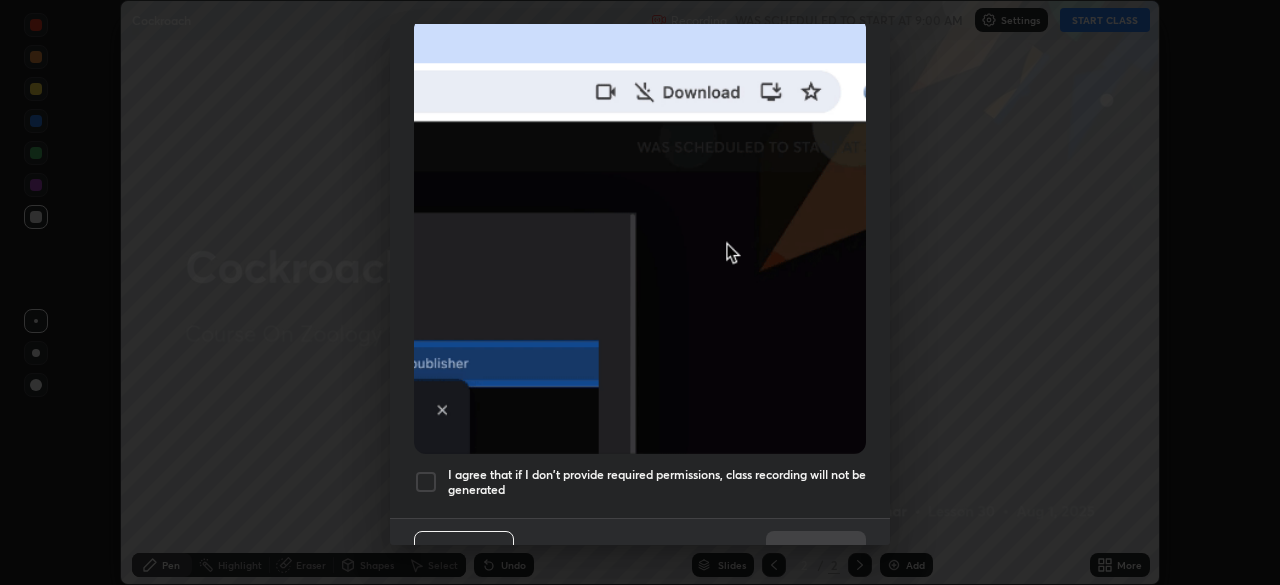 click at bounding box center (640, 235) 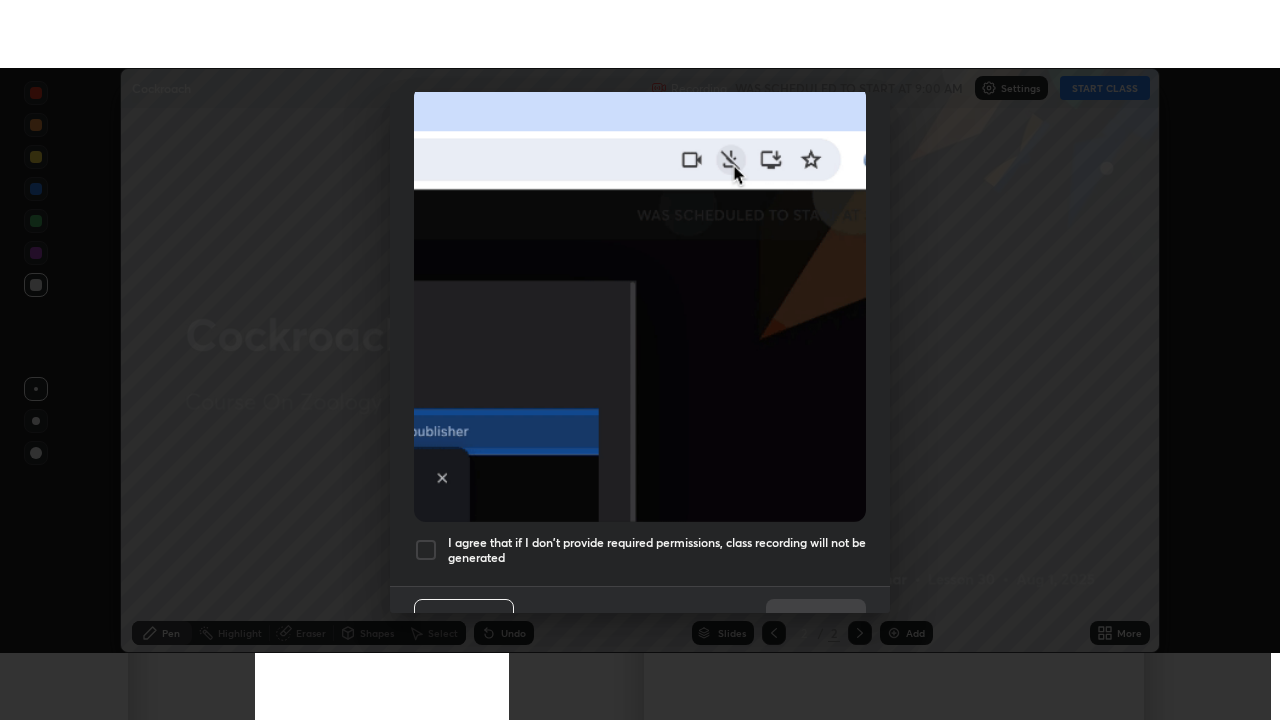 scroll, scrollTop: 479, scrollLeft: 0, axis: vertical 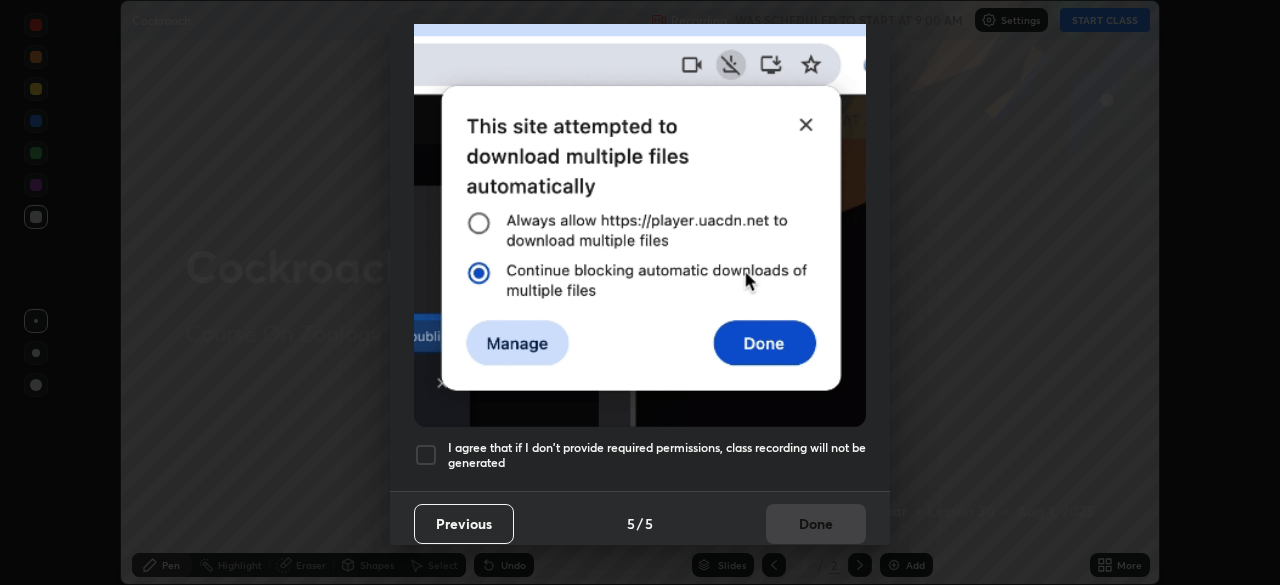 click at bounding box center [426, 455] 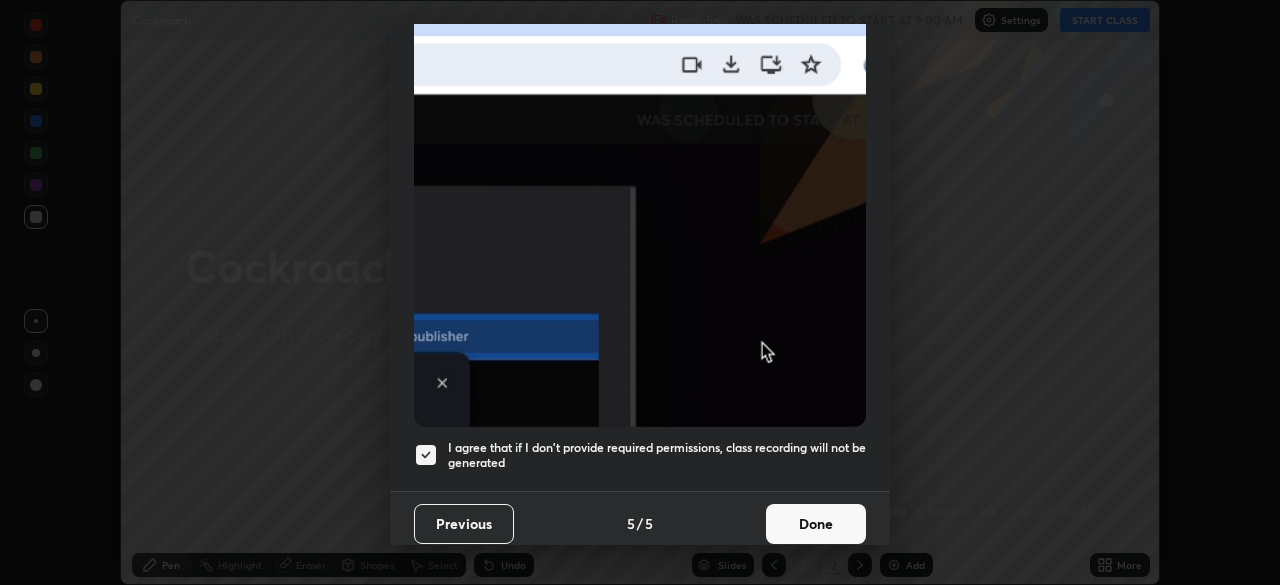 click on "Done" at bounding box center (816, 524) 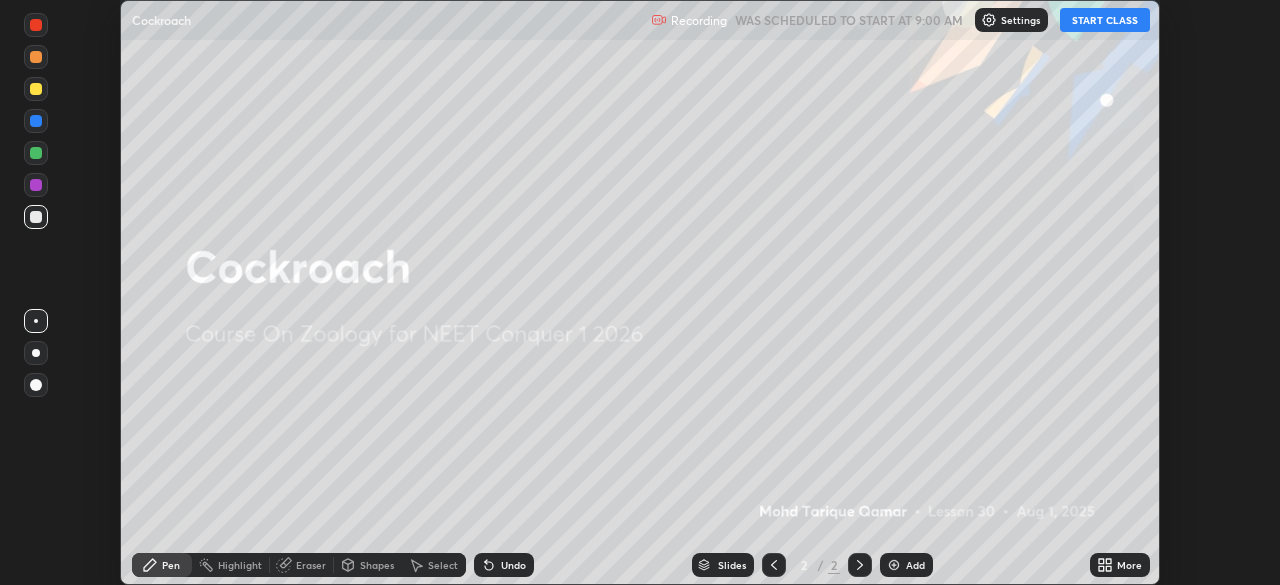 click on "More" at bounding box center (1129, 565) 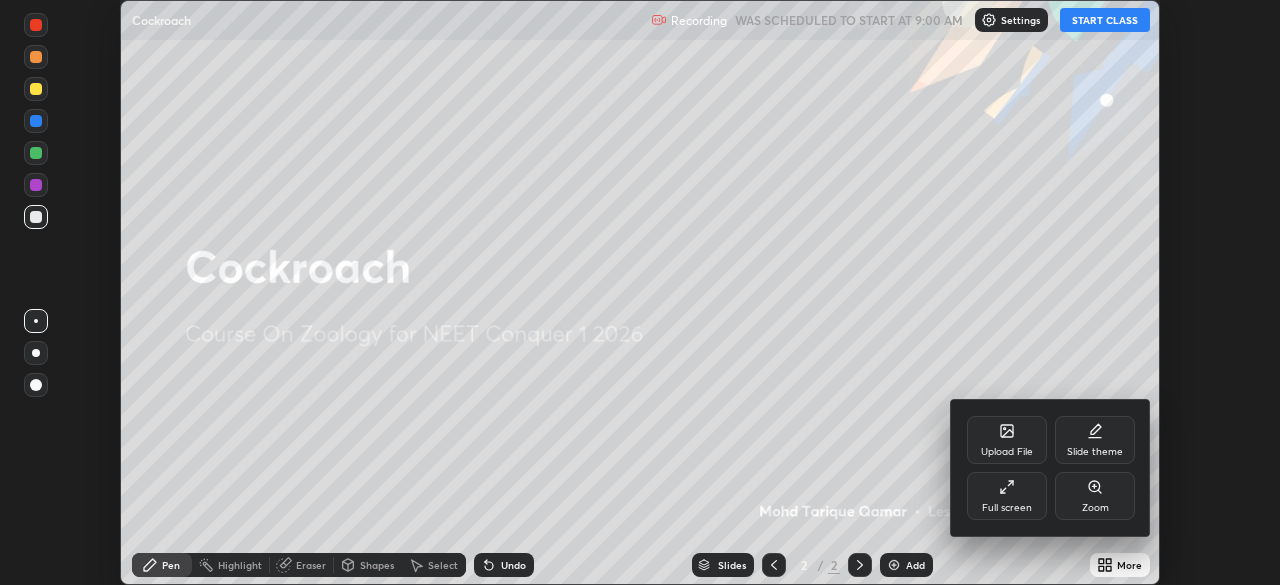 click 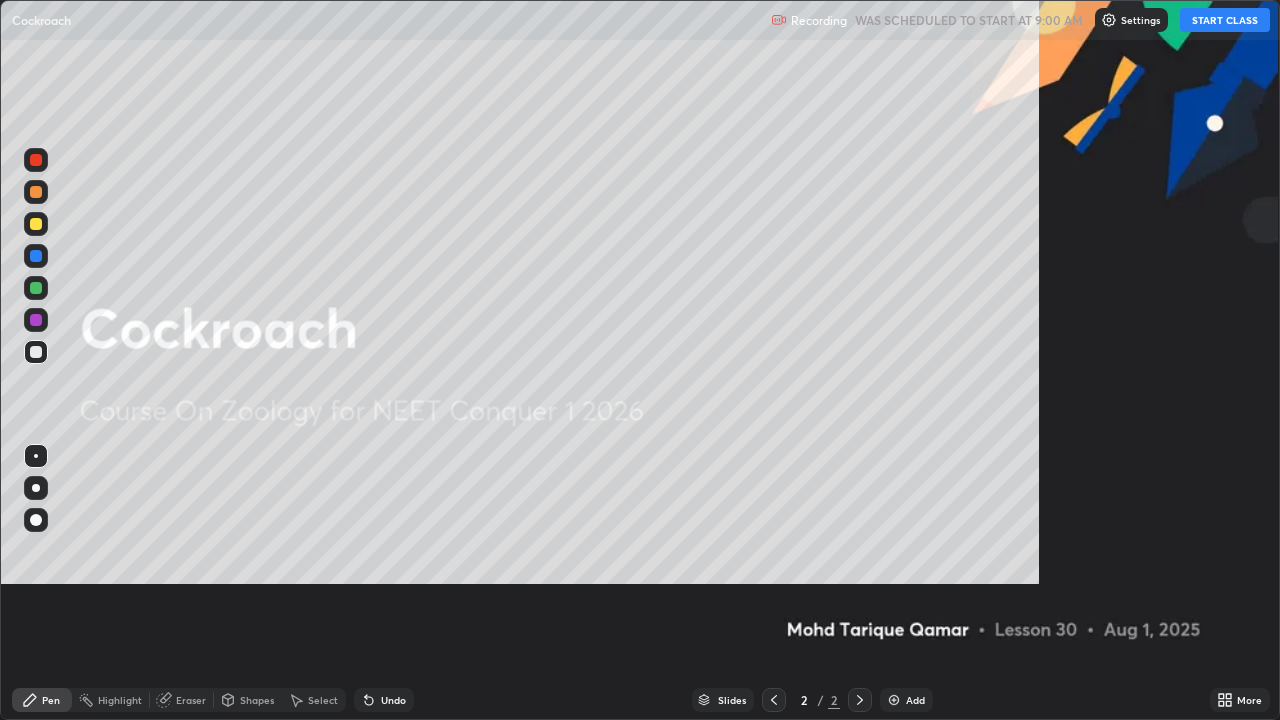 scroll, scrollTop: 99280, scrollLeft: 98720, axis: both 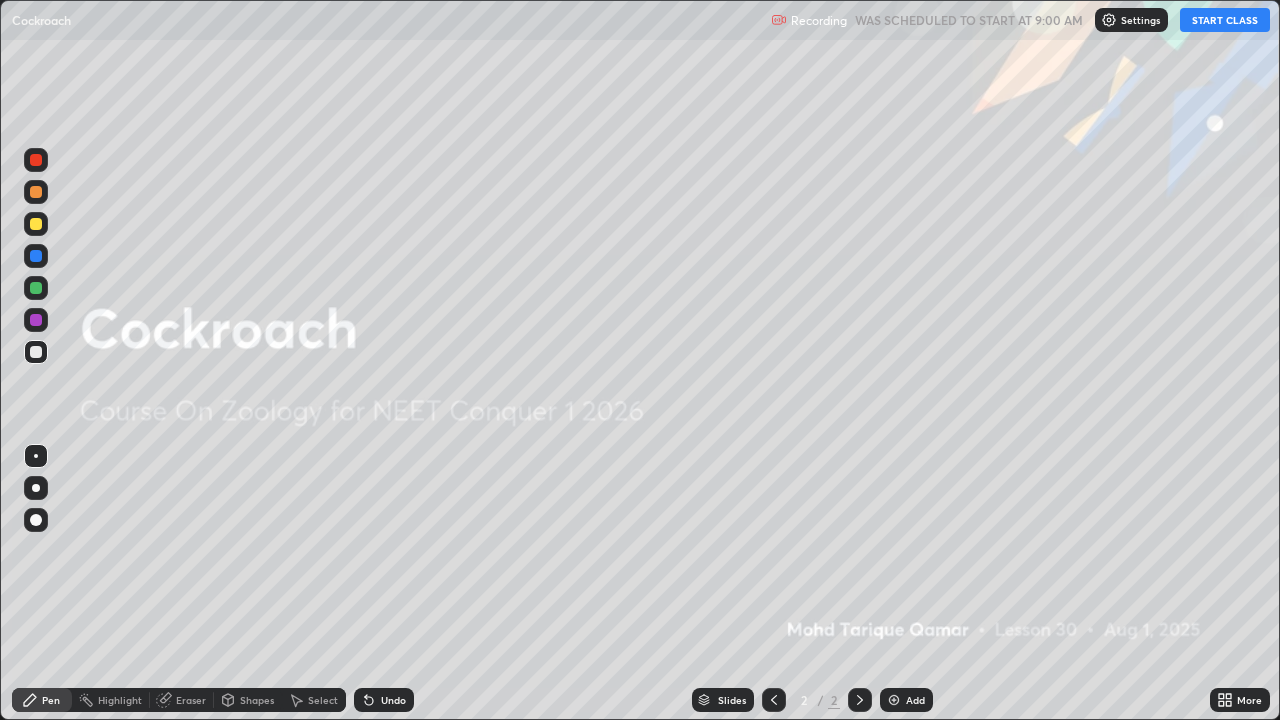 click on "START CLASS" at bounding box center (1225, 20) 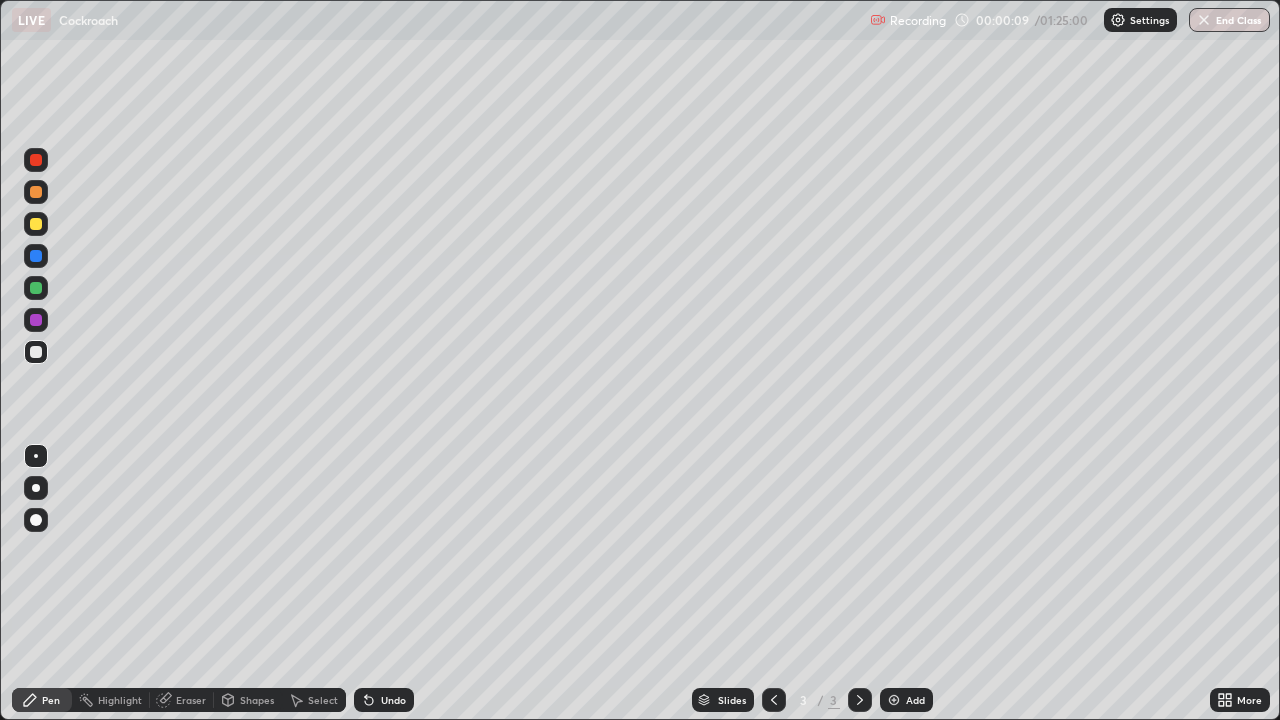 click at bounding box center (36, 352) 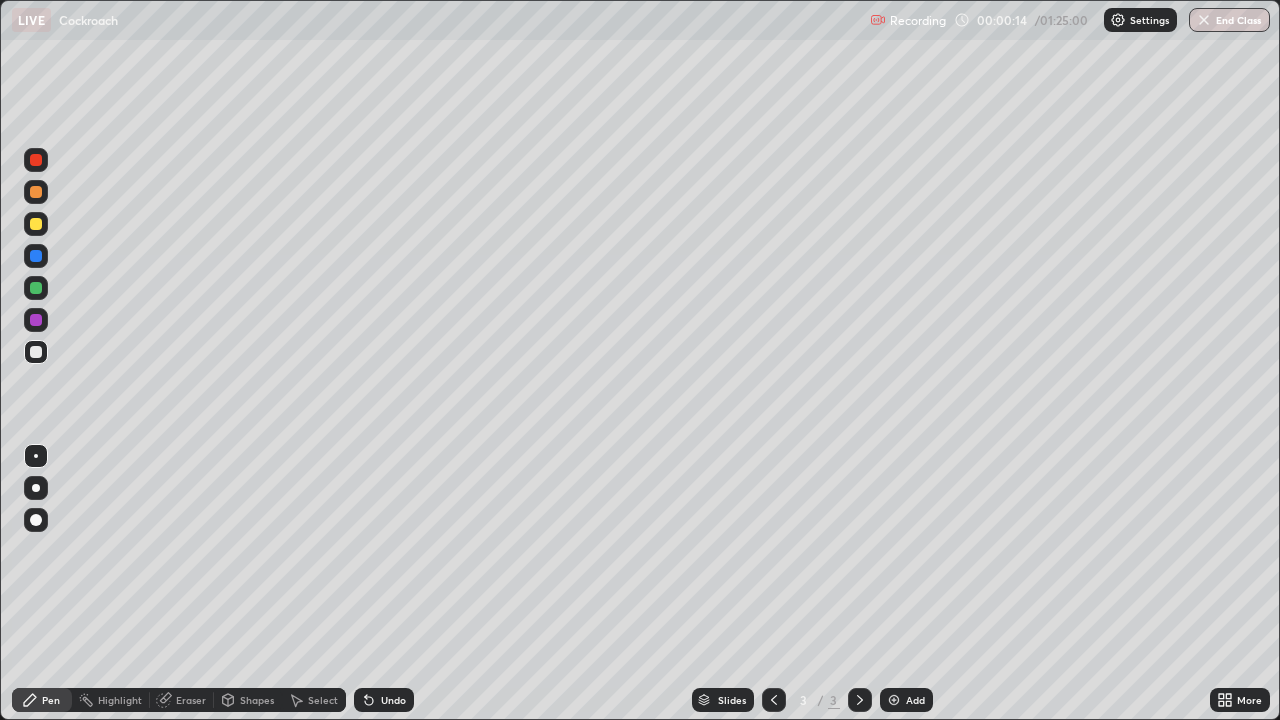 click on "Eraser" at bounding box center (191, 700) 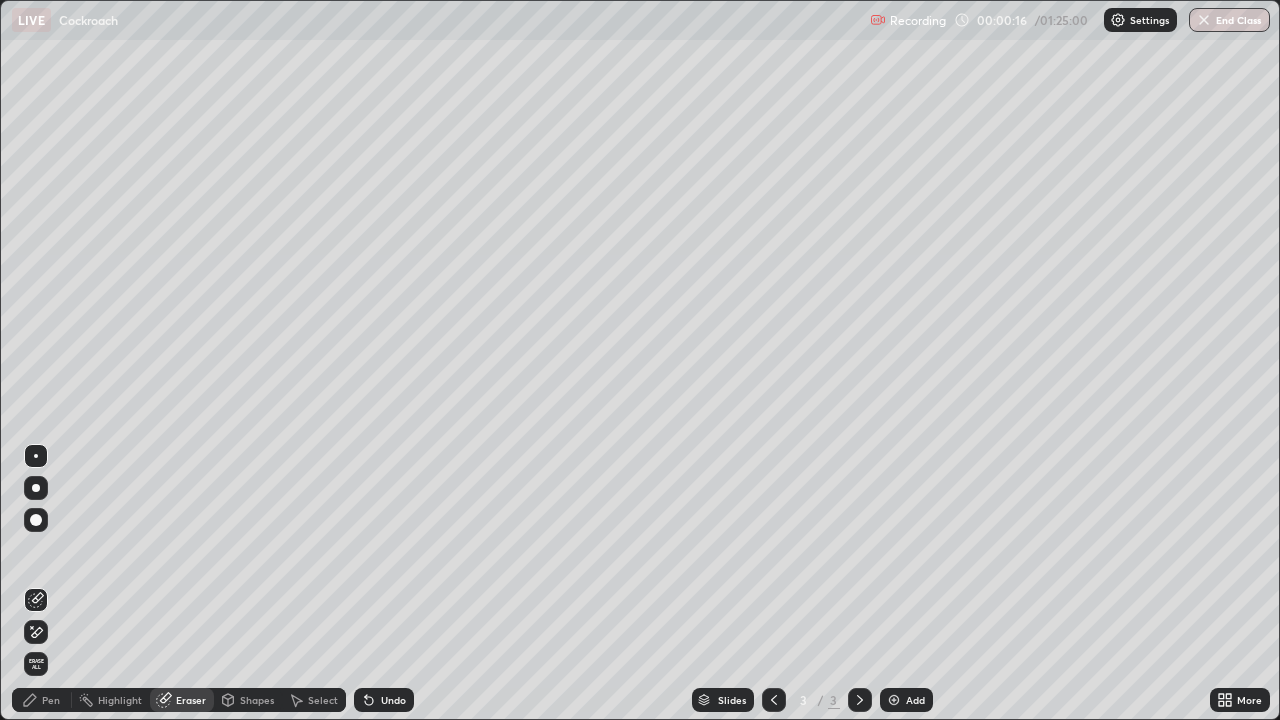 click on "Pen" at bounding box center [51, 700] 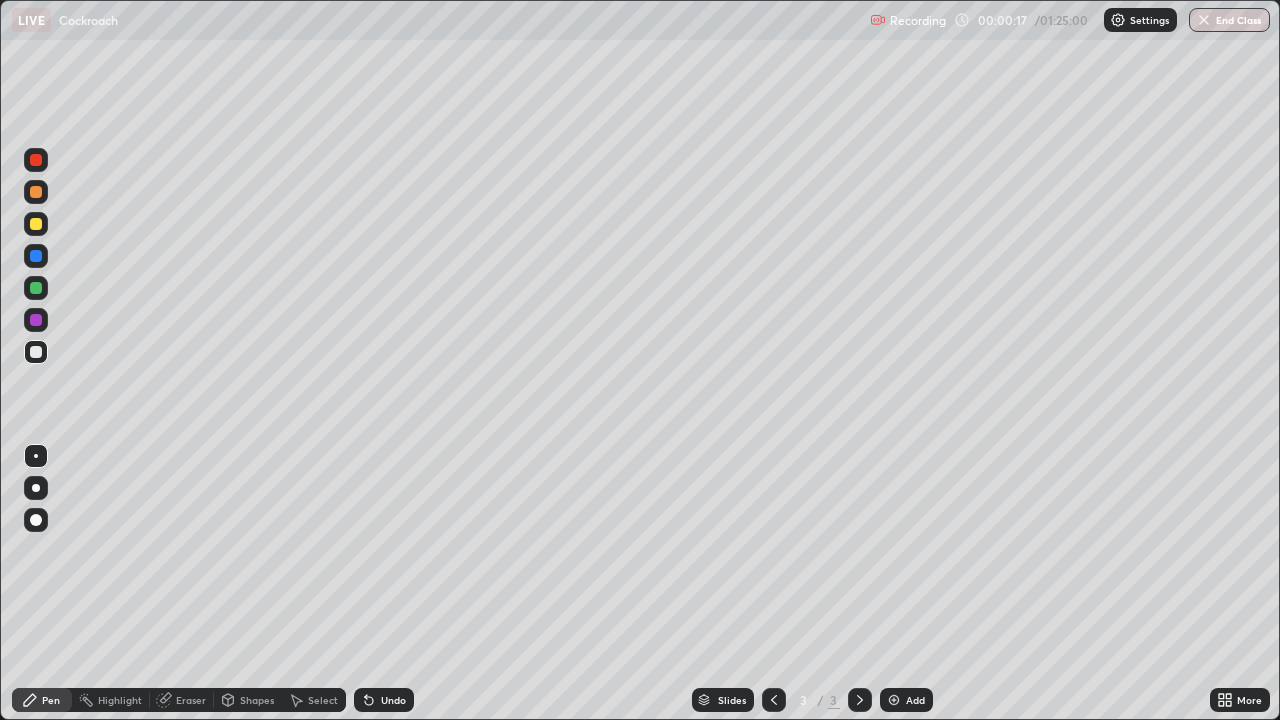 click at bounding box center (36, 520) 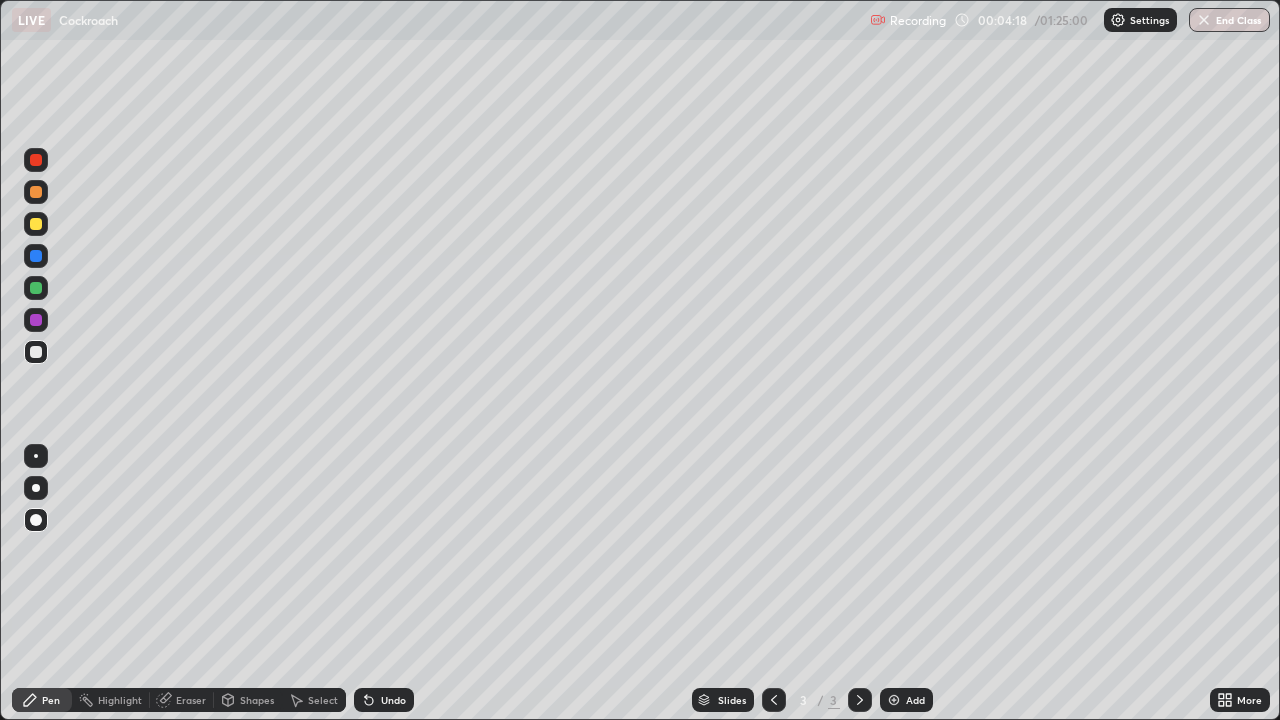 click at bounding box center [36, 320] 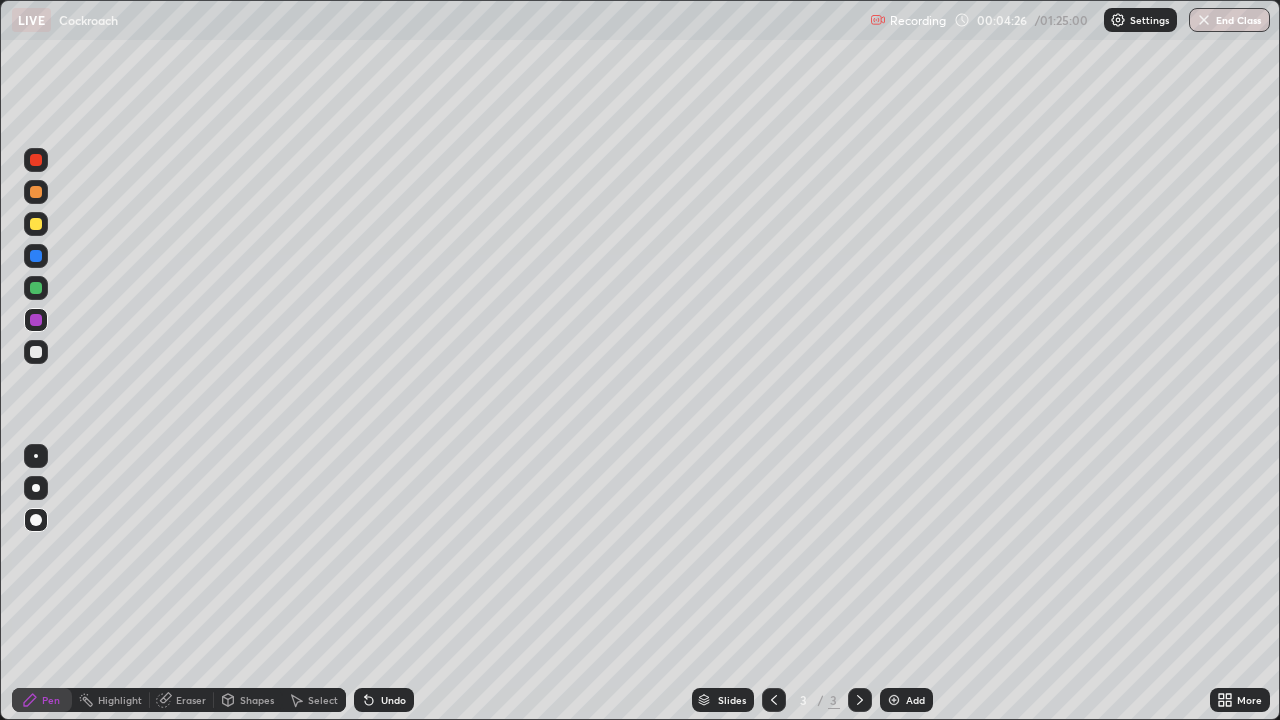 click at bounding box center [36, 352] 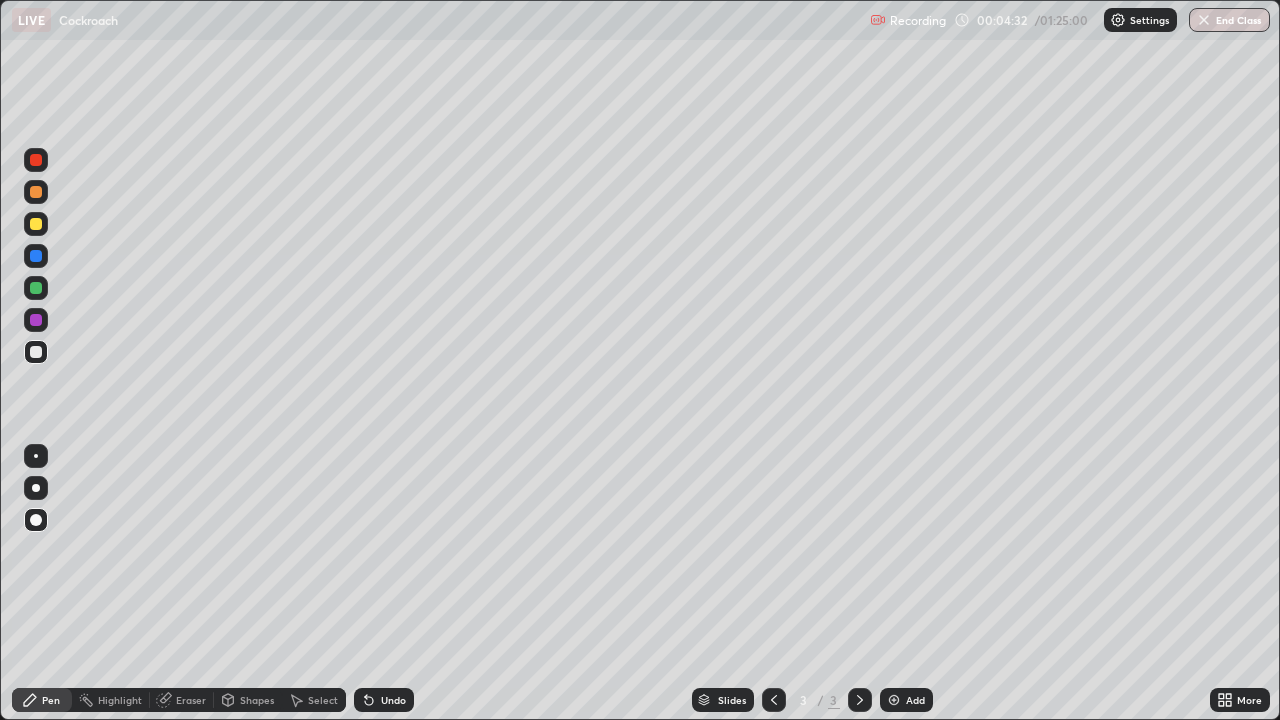 click at bounding box center [36, 256] 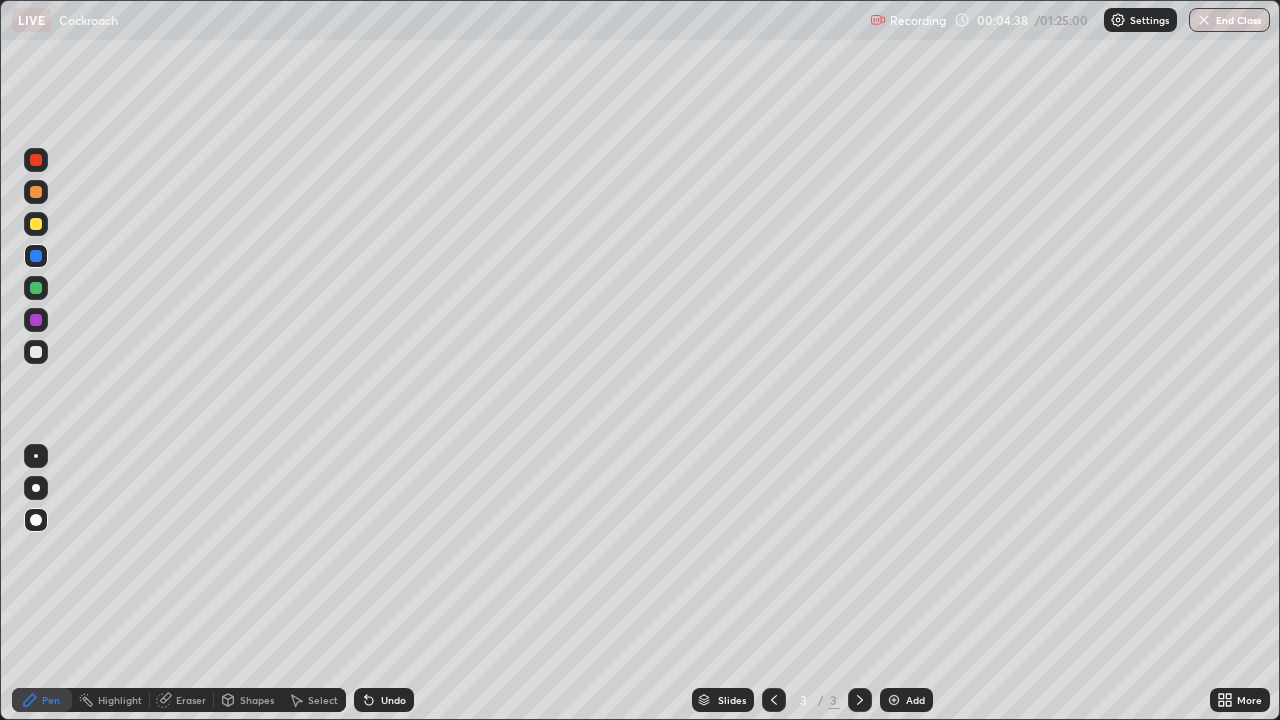 click at bounding box center (36, 192) 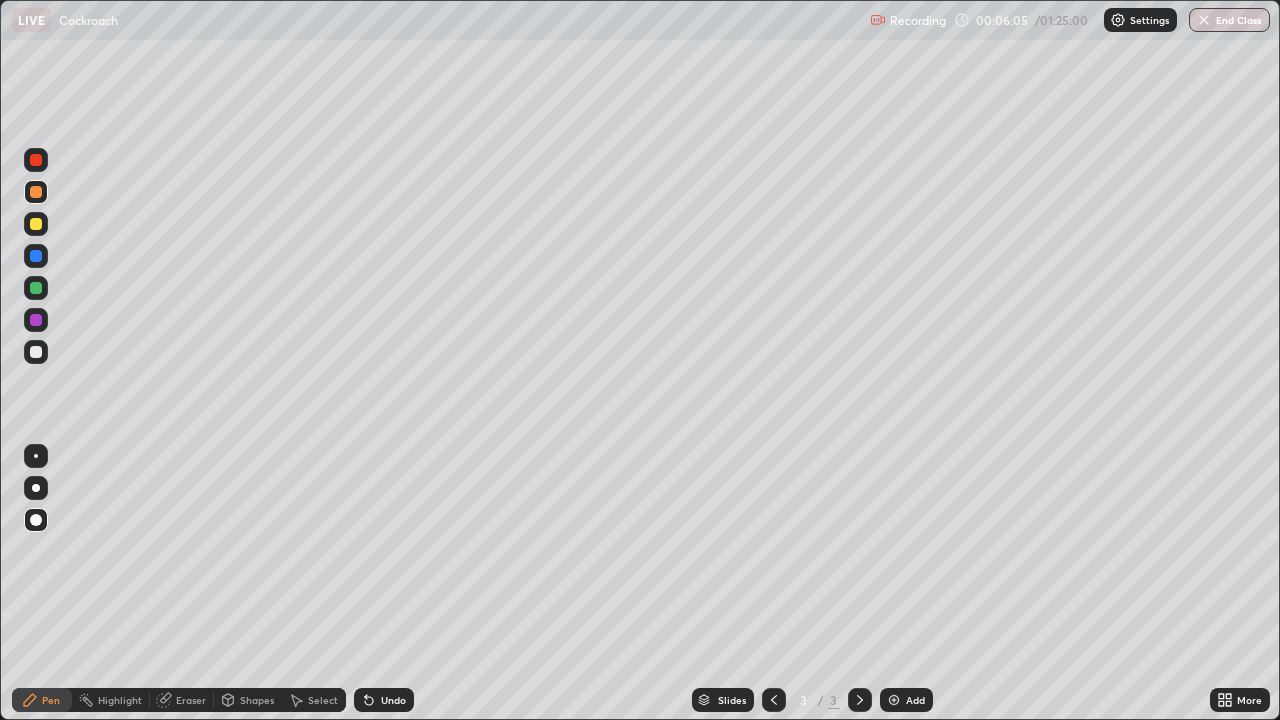 click at bounding box center (36, 160) 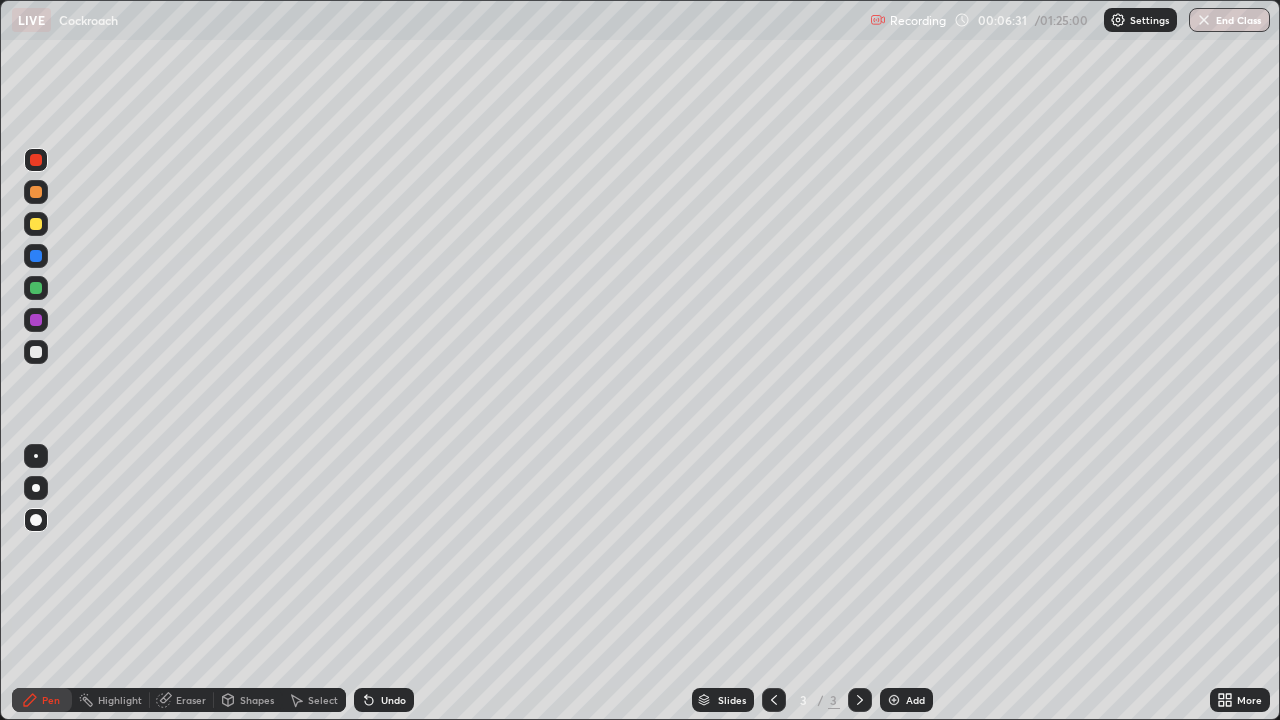 click at bounding box center [36, 256] 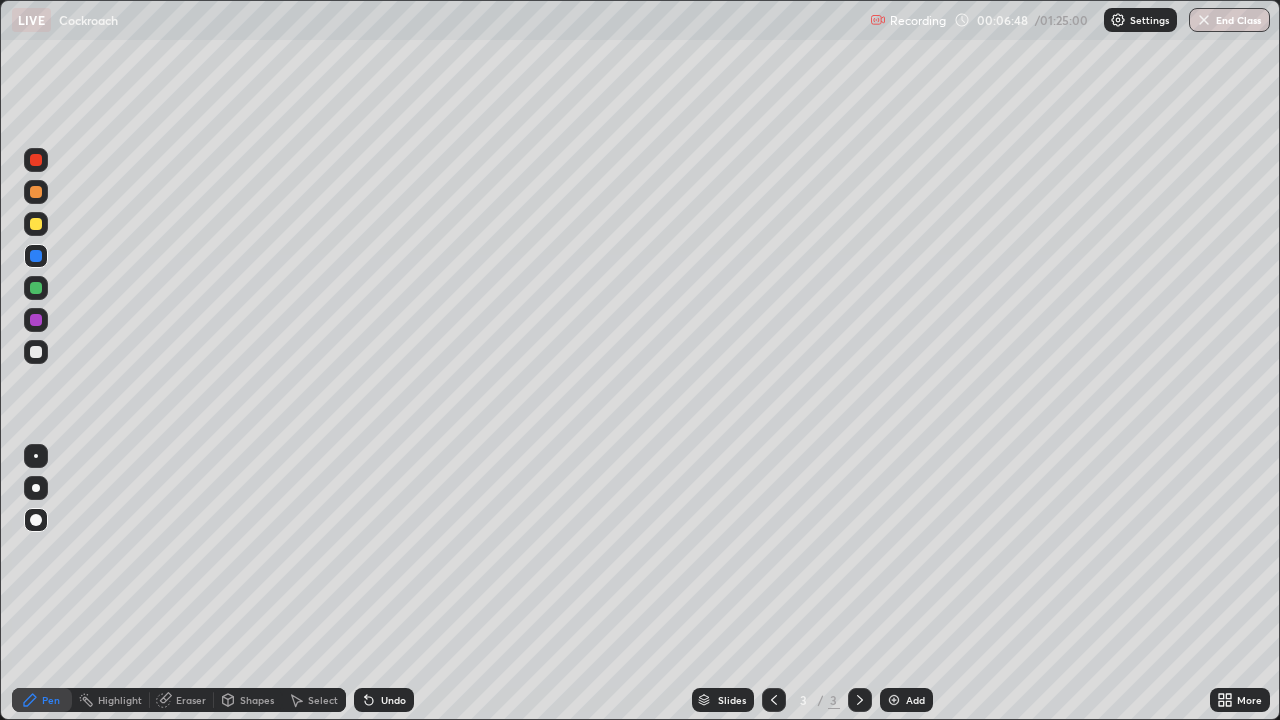 click at bounding box center (36, 352) 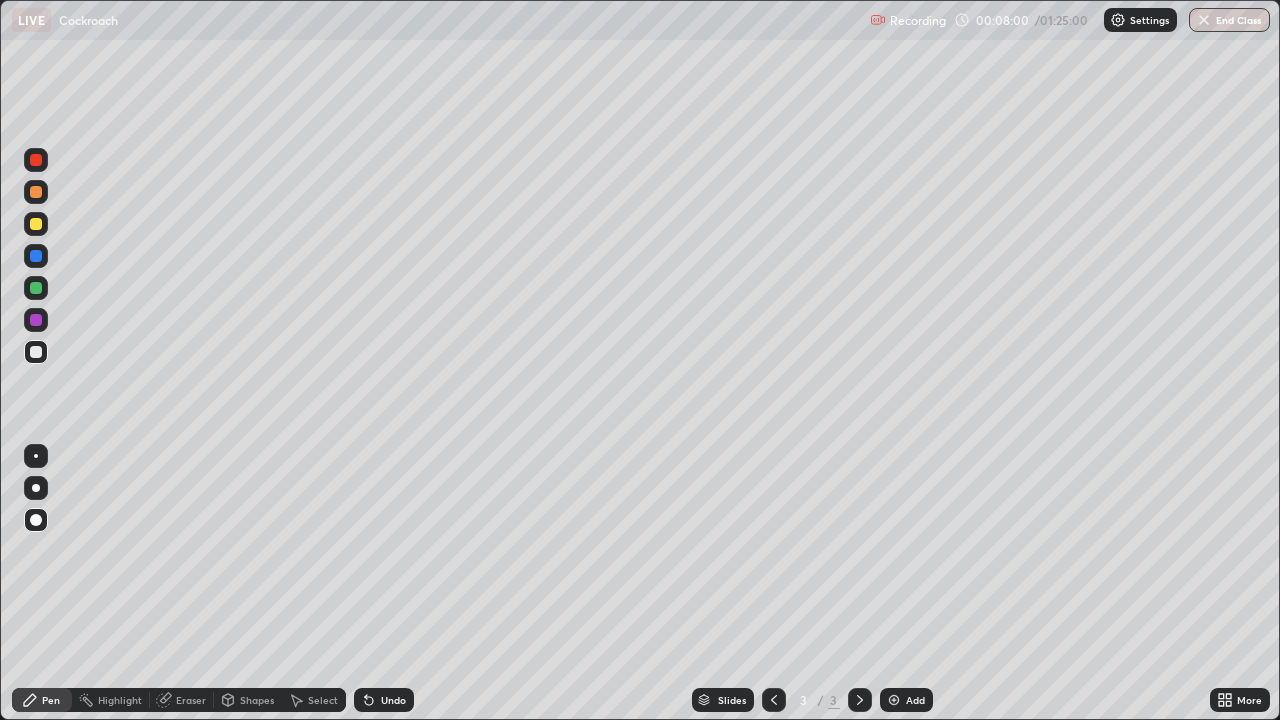click at bounding box center [36, 288] 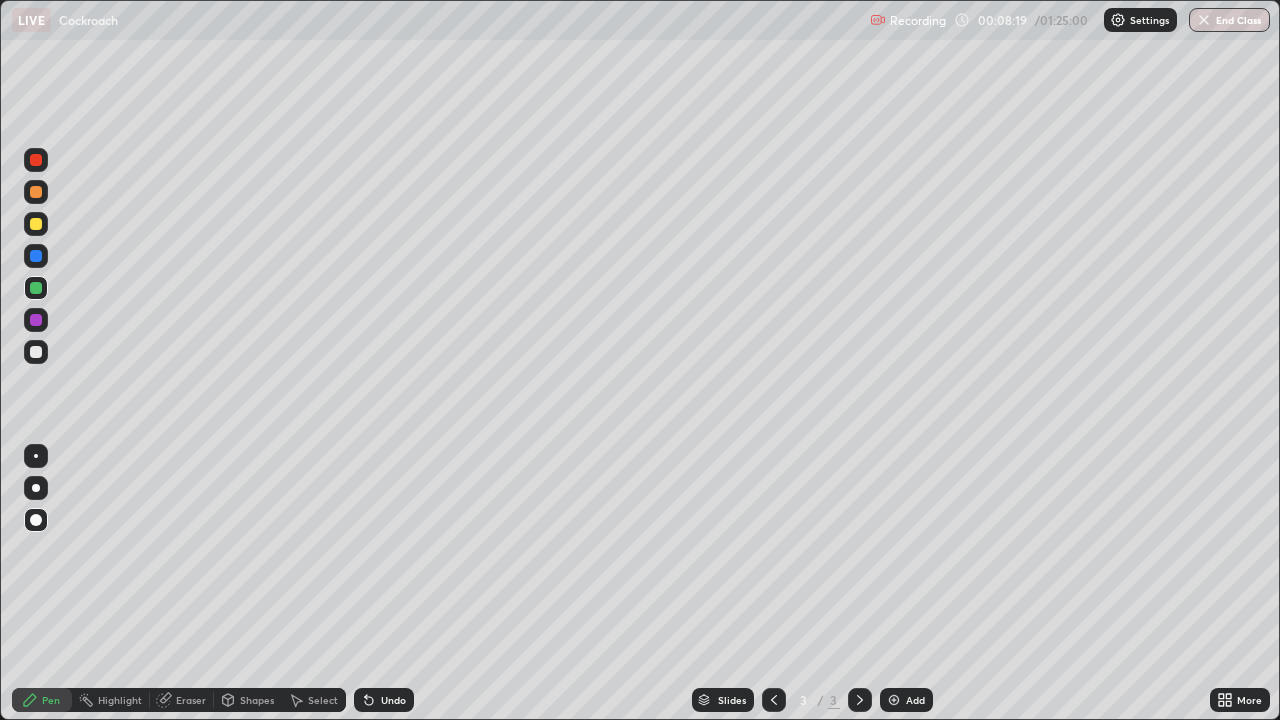 click at bounding box center (36, 320) 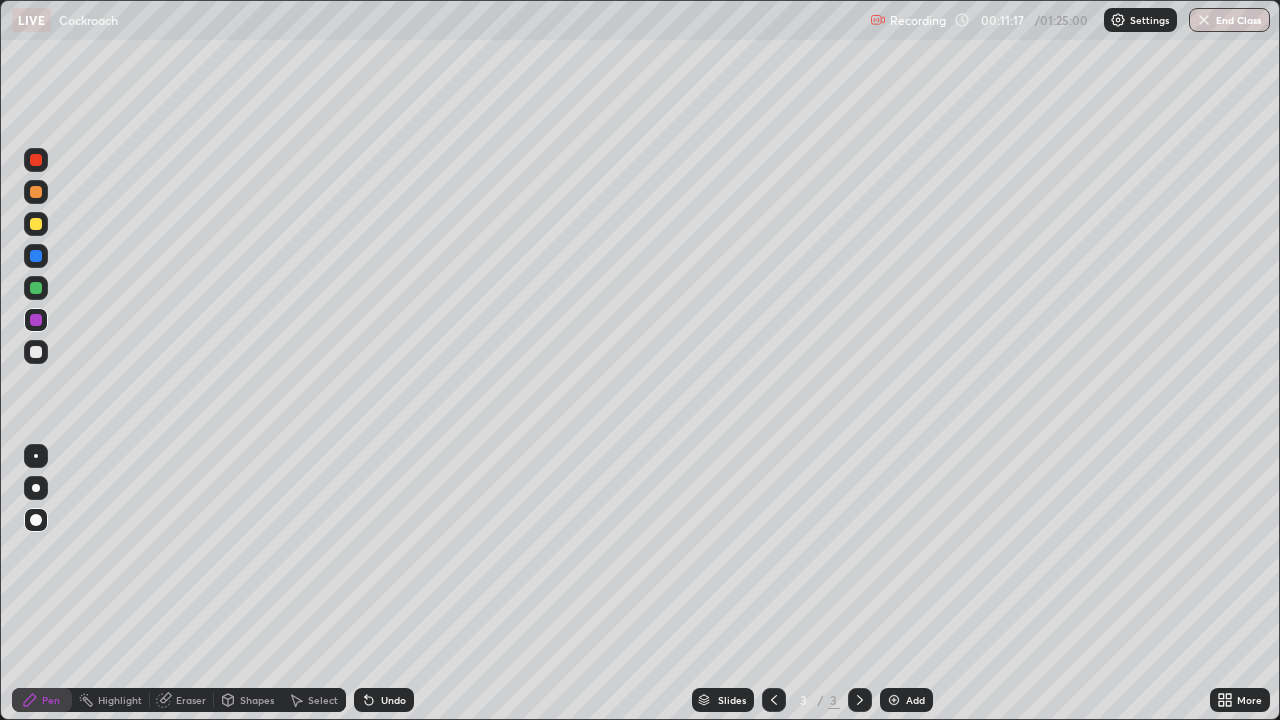 click at bounding box center [36, 288] 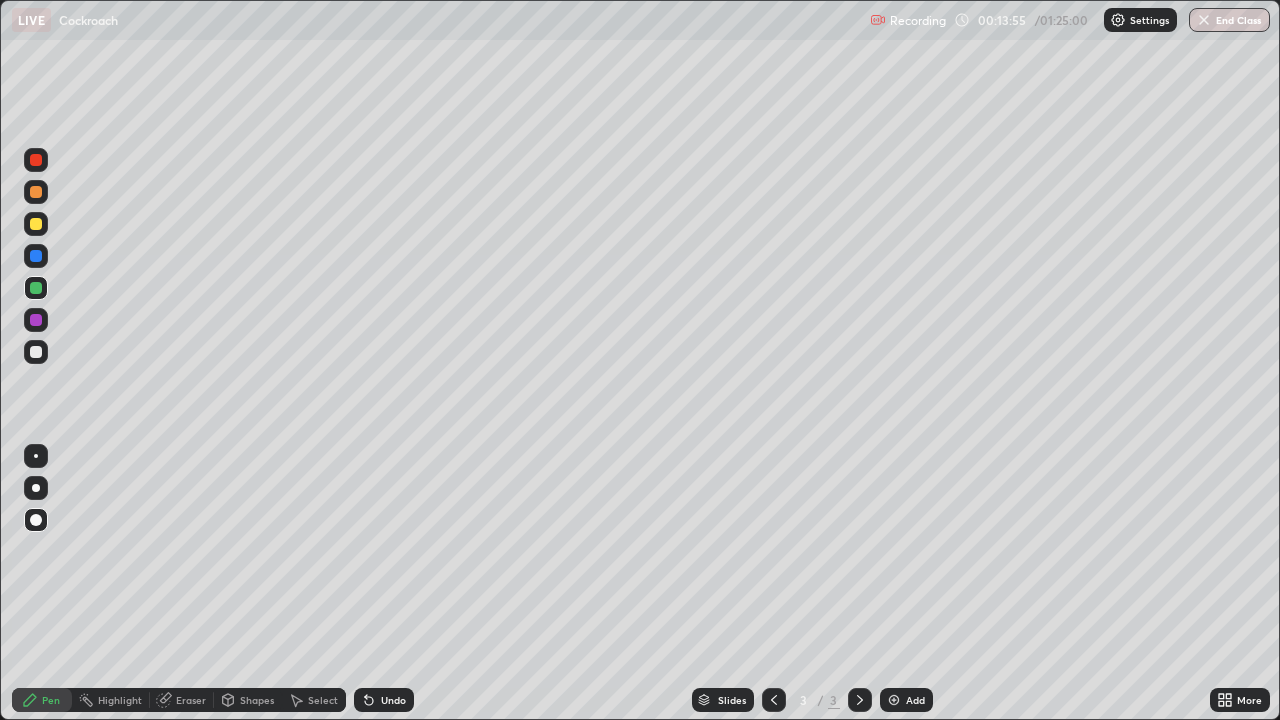 click on "Slides 3 / 3 Add" at bounding box center [812, 700] 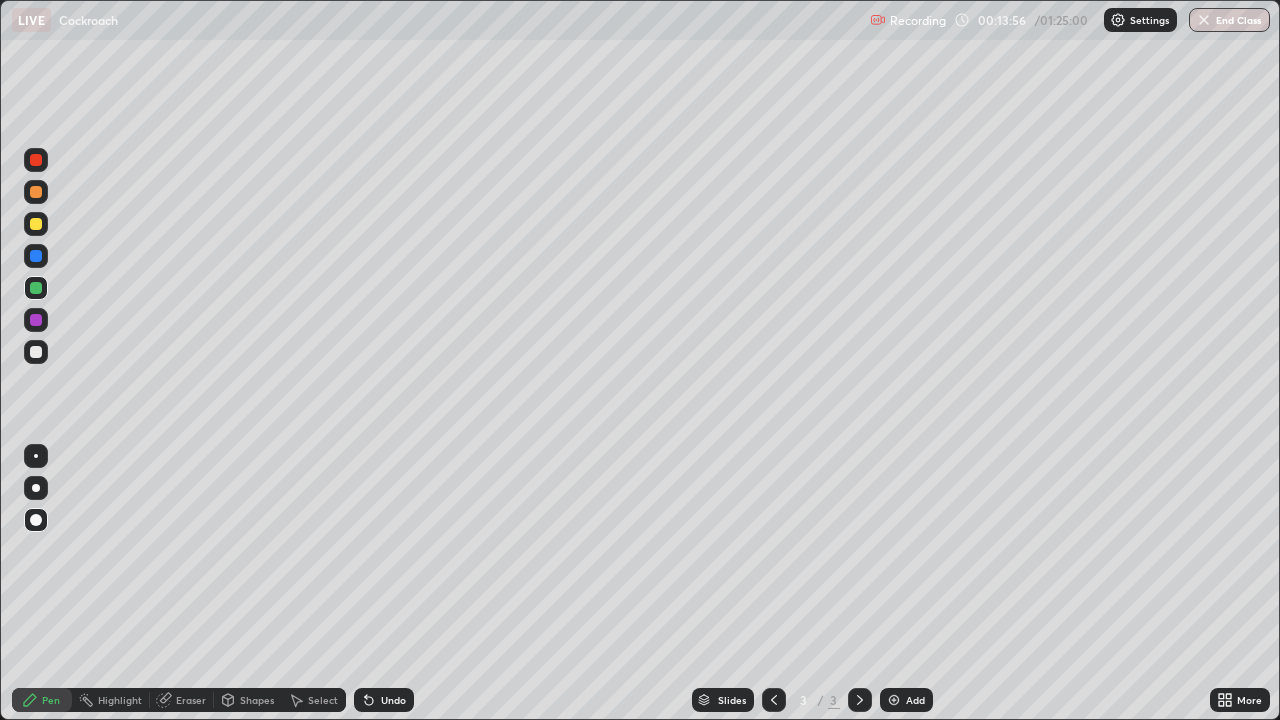 click on "Slides 3 / 3 Add" at bounding box center [812, 700] 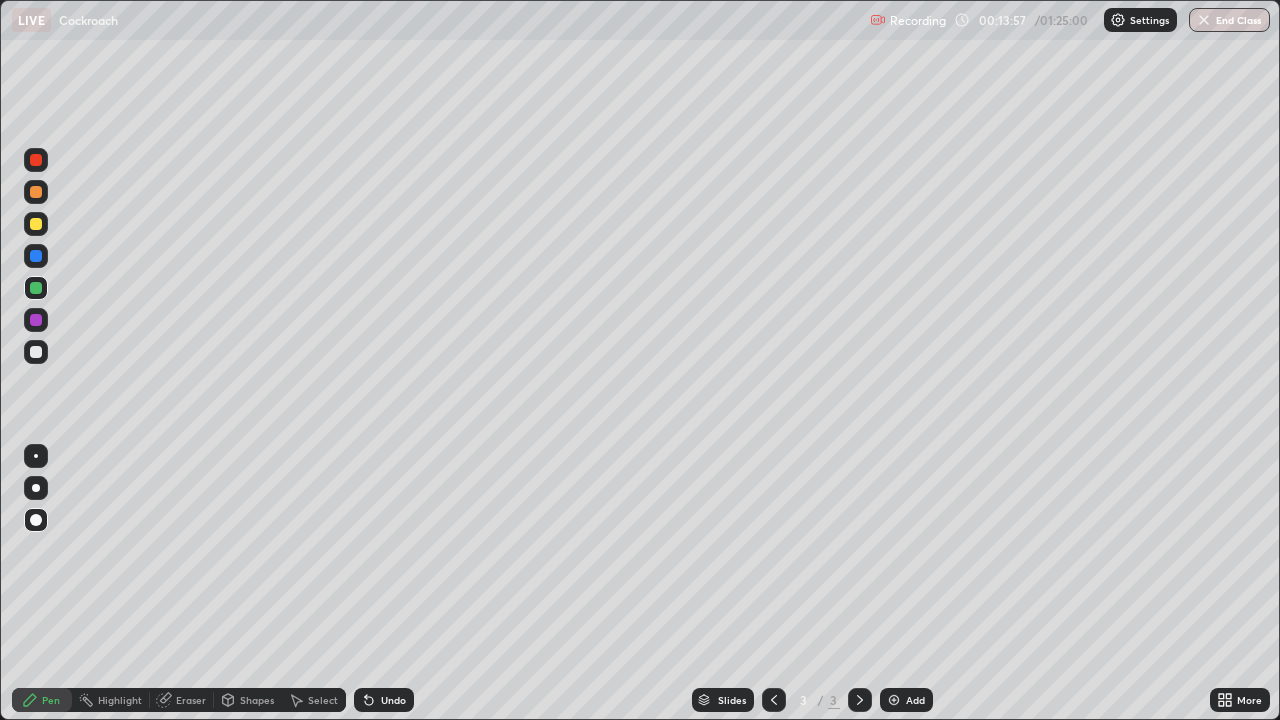 click on "Slides 3 / 3 Add" at bounding box center (812, 700) 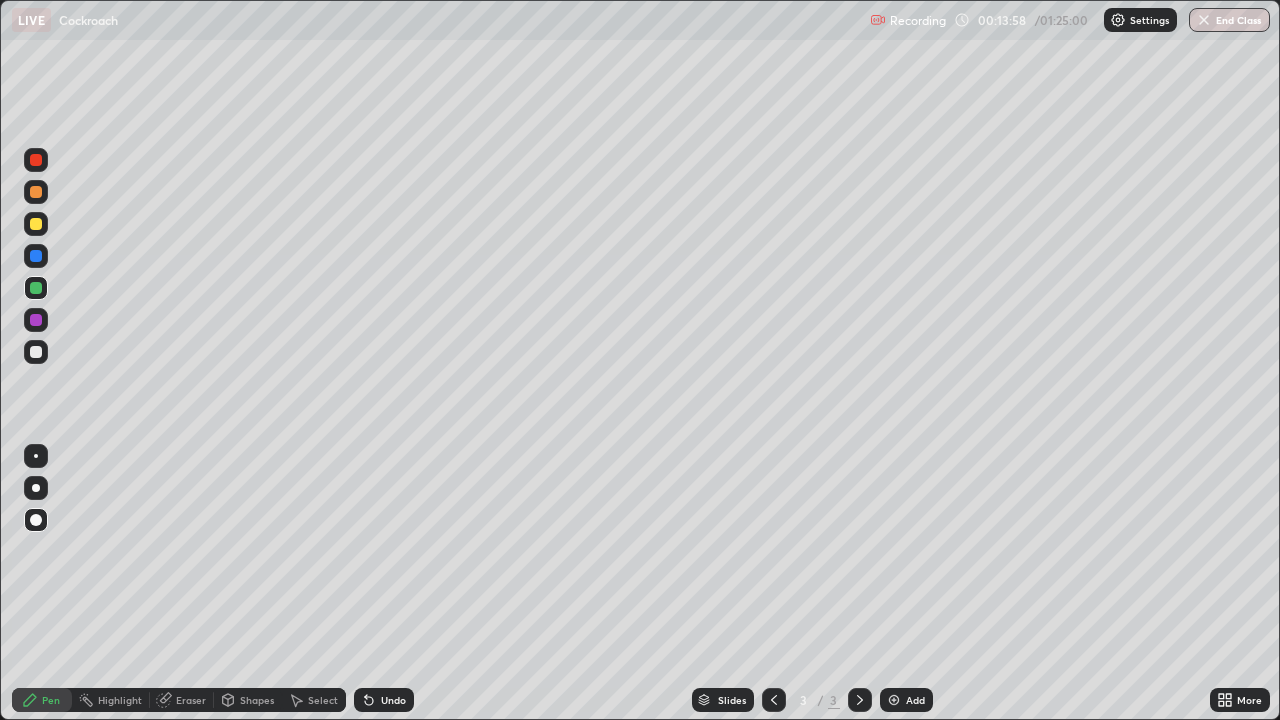 click on "Slides 3 / 3 Add" at bounding box center [812, 700] 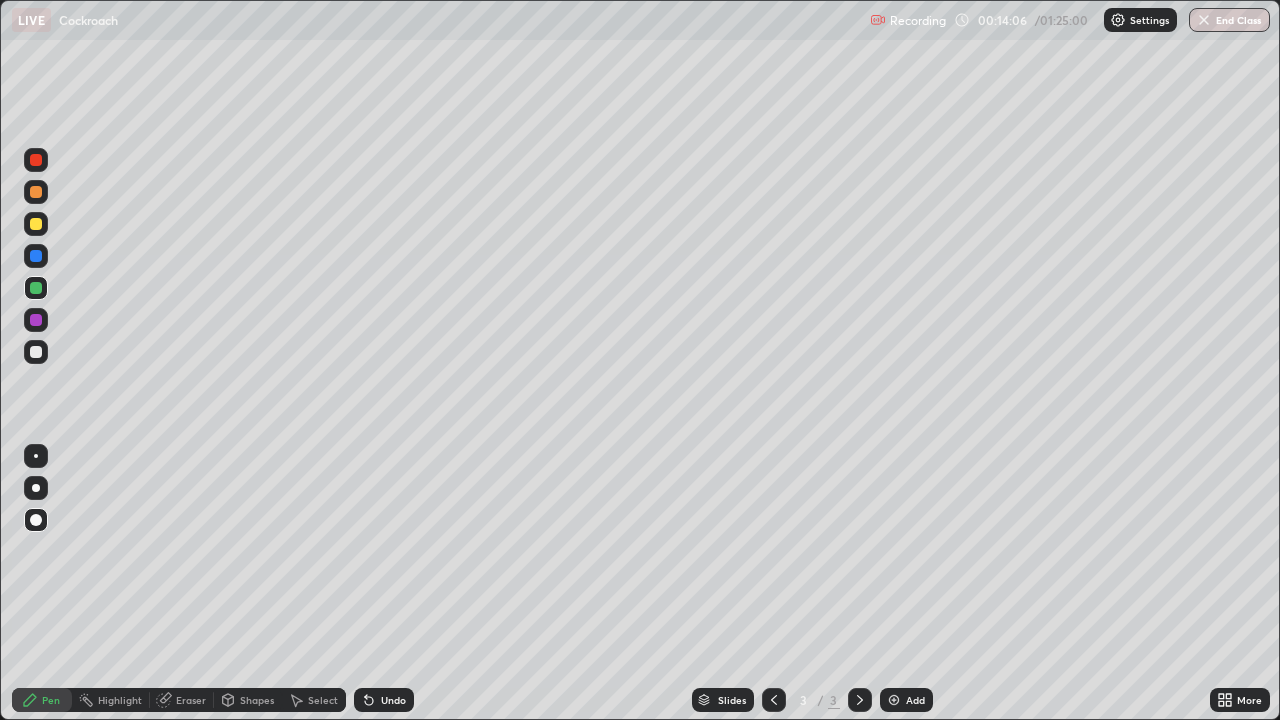 click on "Eraser" at bounding box center [191, 700] 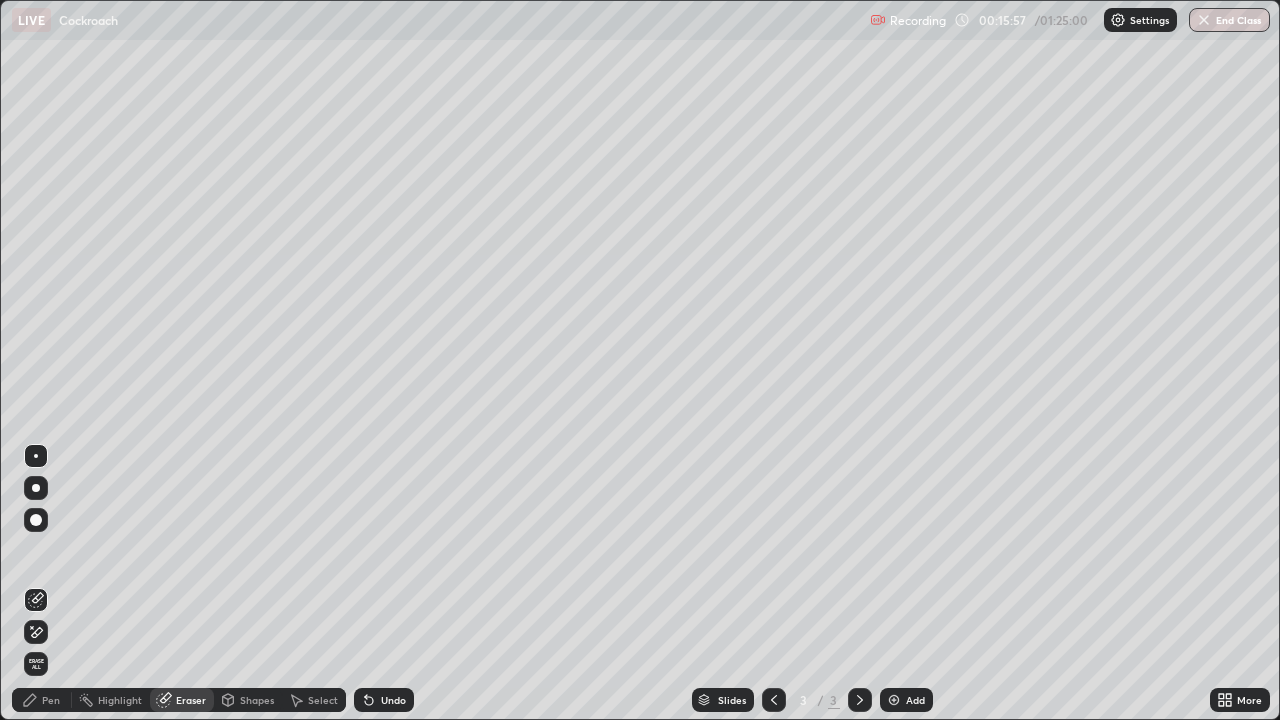 click on "Pen" at bounding box center [51, 700] 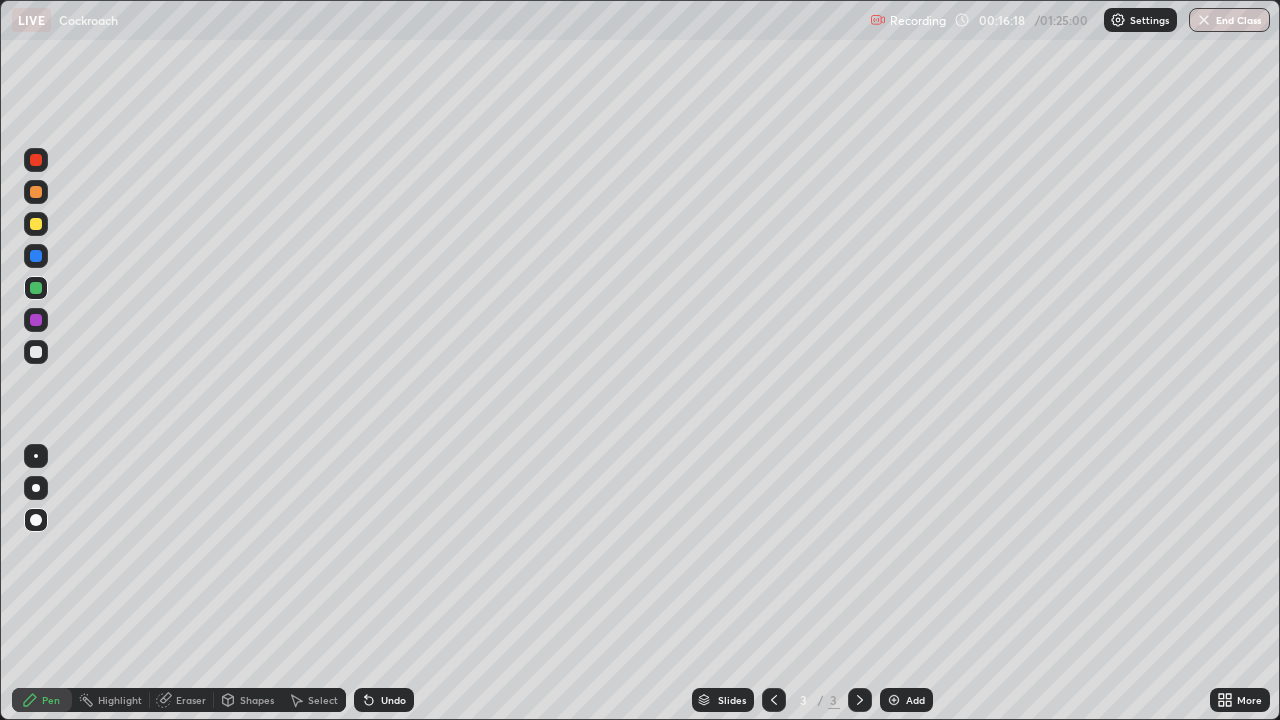click at bounding box center (36, 352) 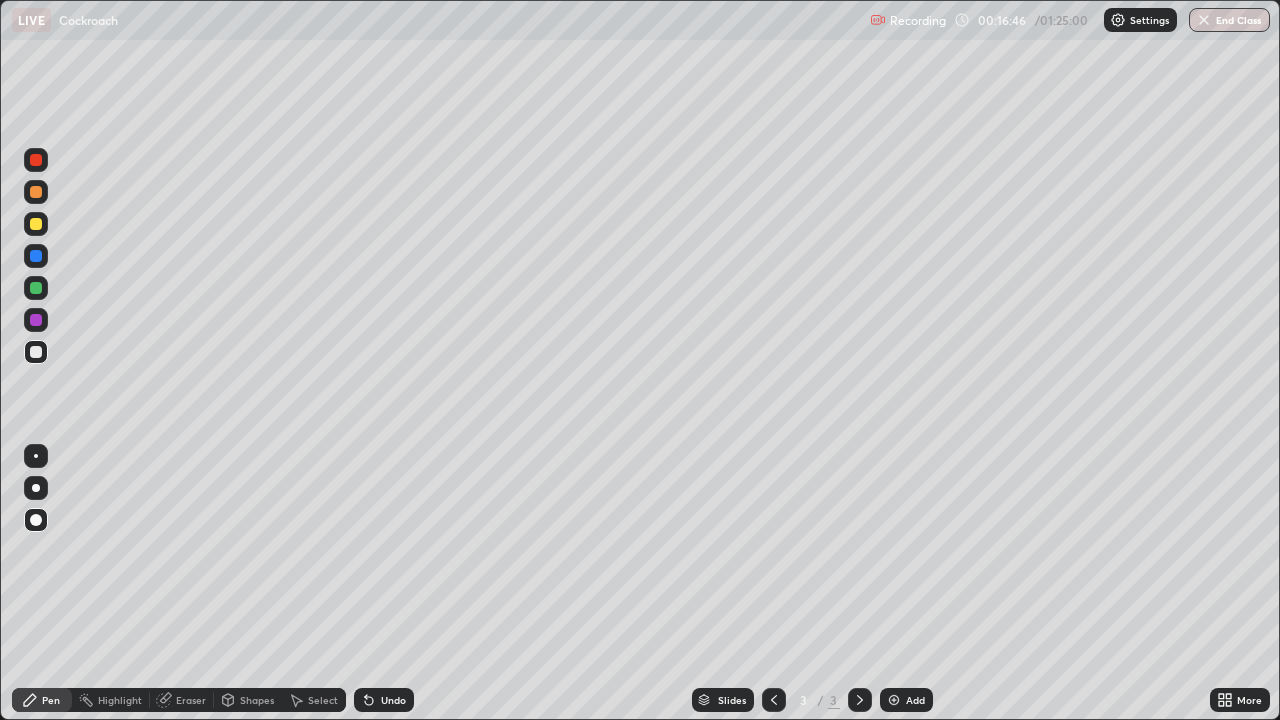 click on "Eraser" at bounding box center [191, 700] 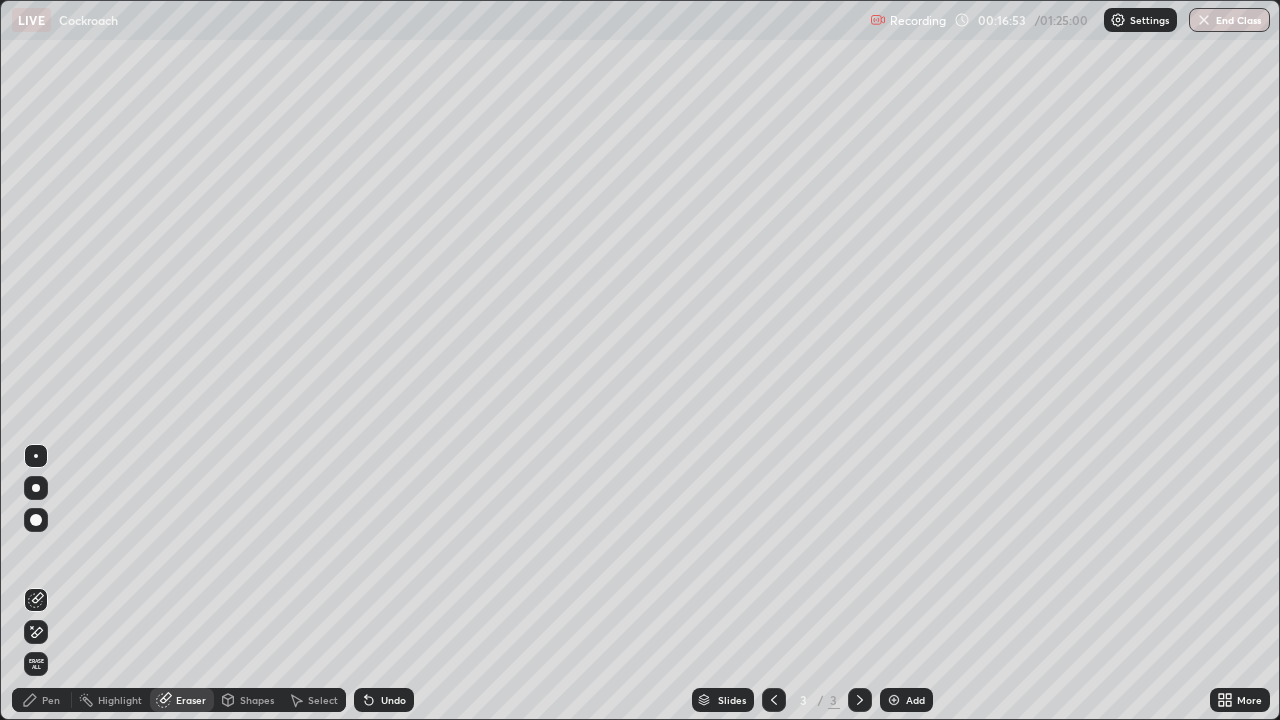 click on "Pen" at bounding box center (51, 700) 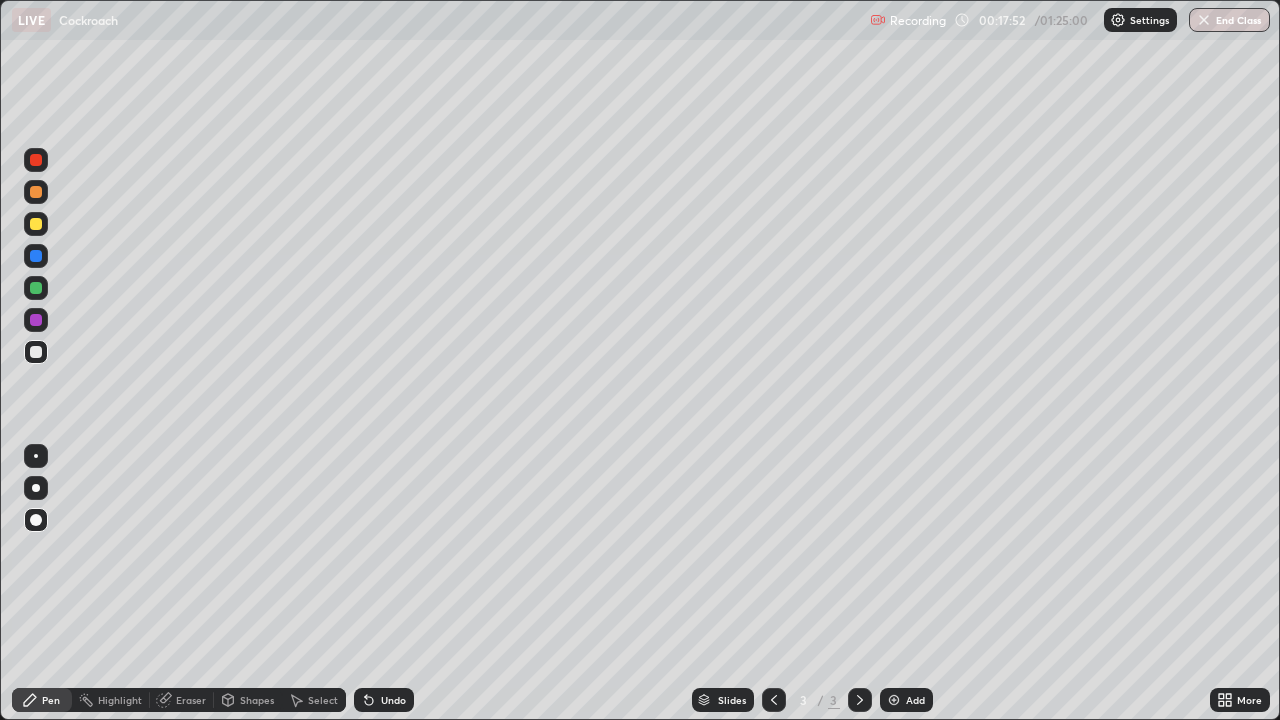 click at bounding box center (36, 224) 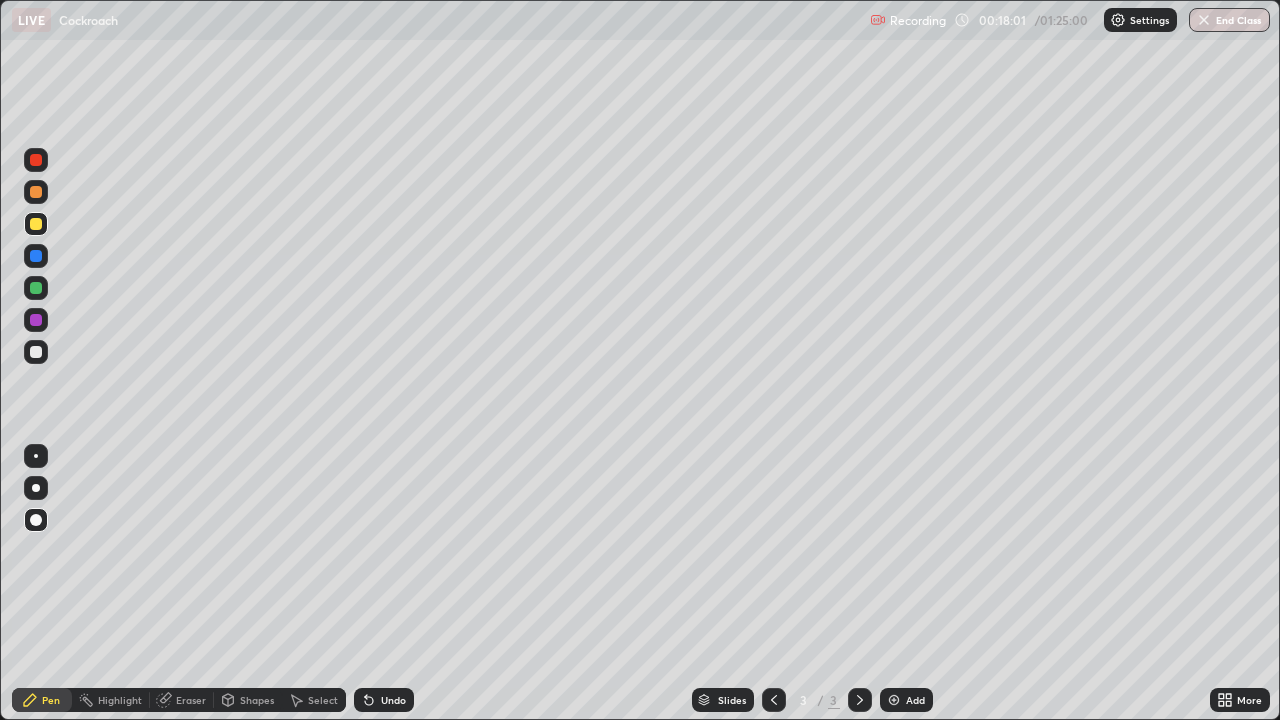 click on "Pen" at bounding box center (51, 700) 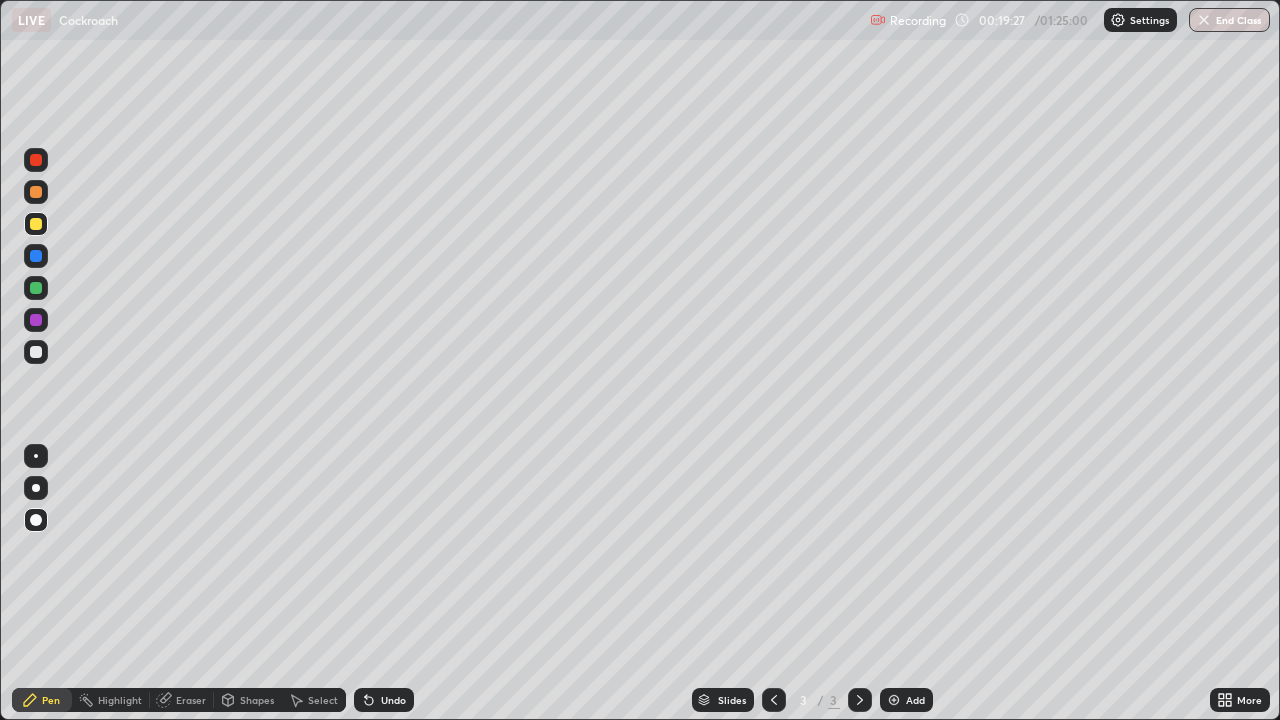 click at bounding box center (36, 288) 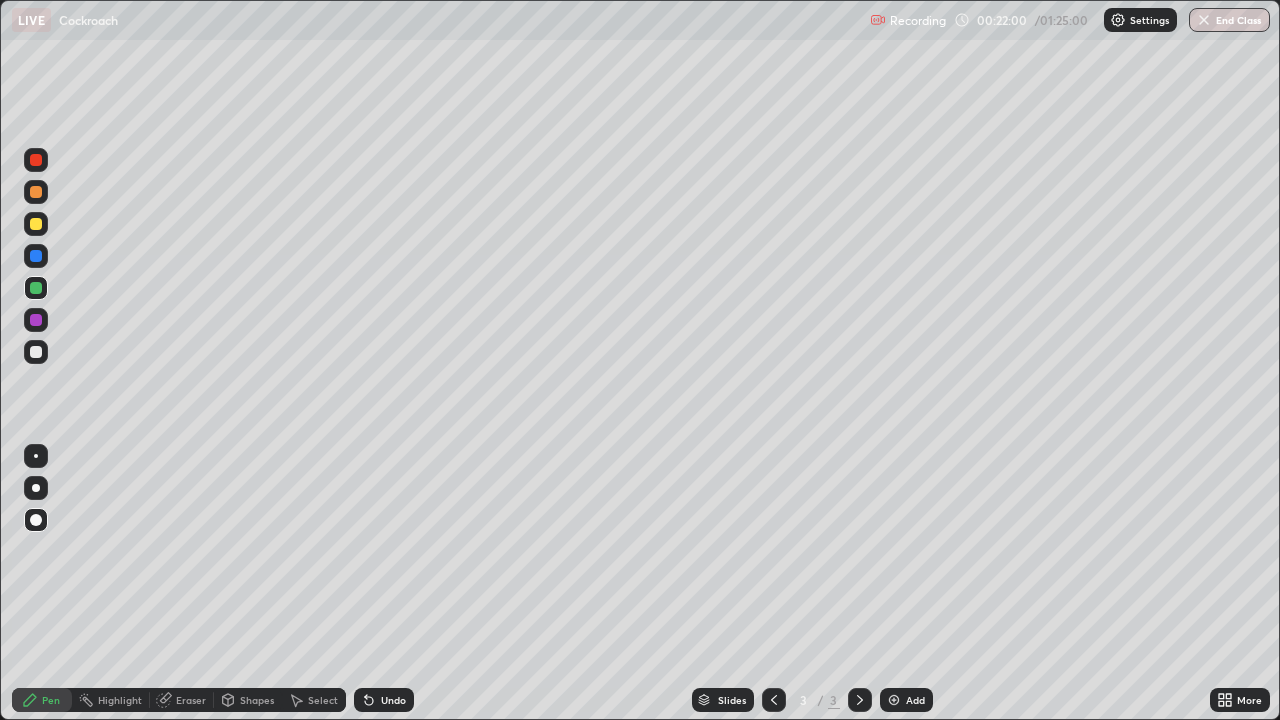 click on "Add" at bounding box center (915, 700) 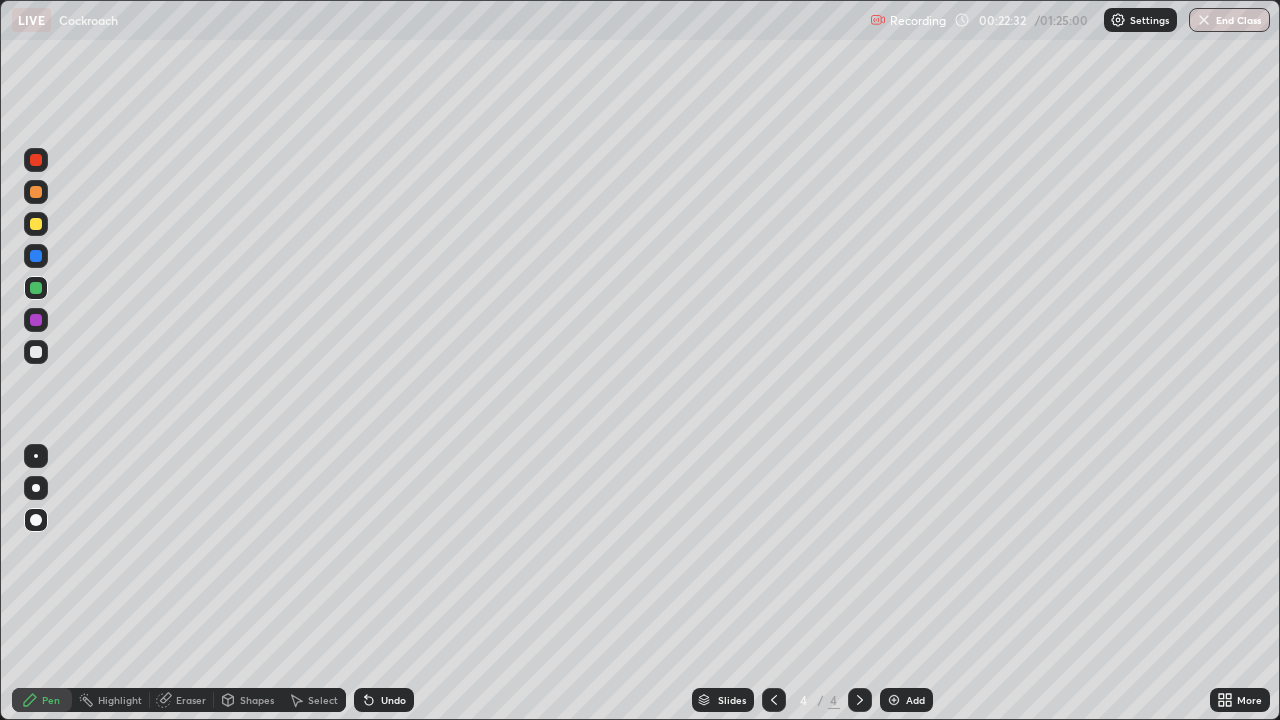 click at bounding box center [36, 520] 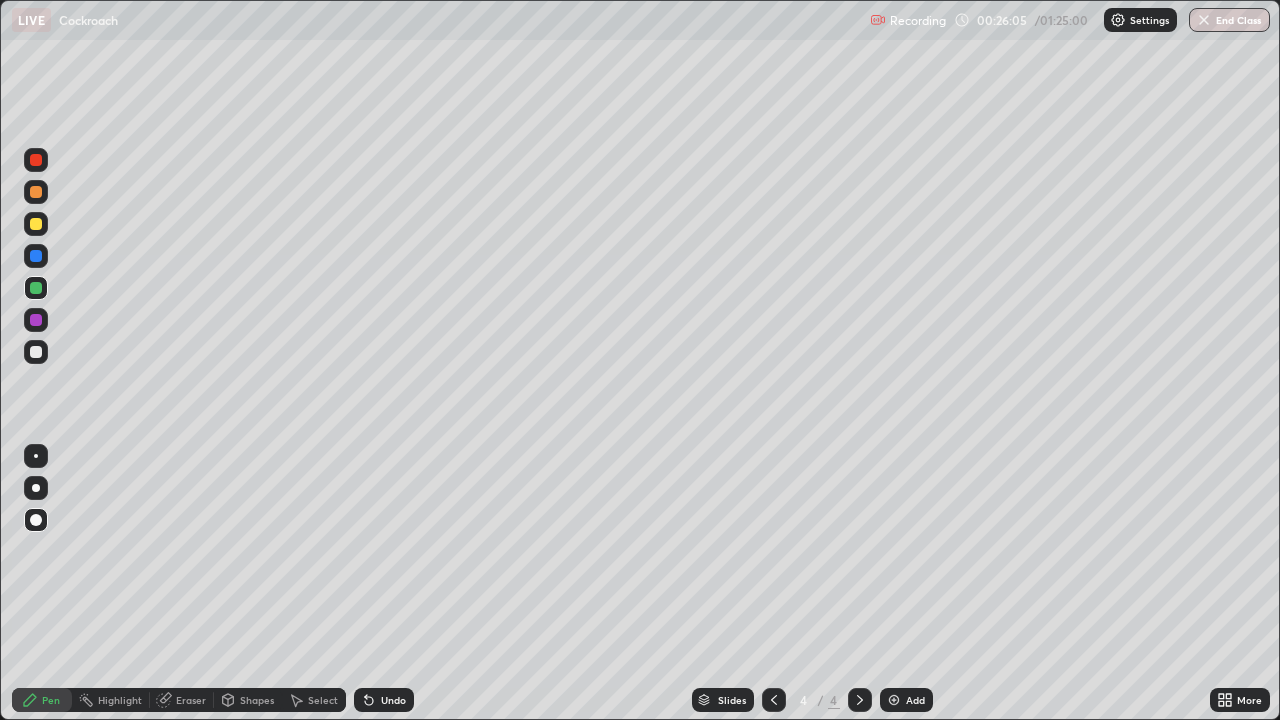 click at bounding box center (36, 352) 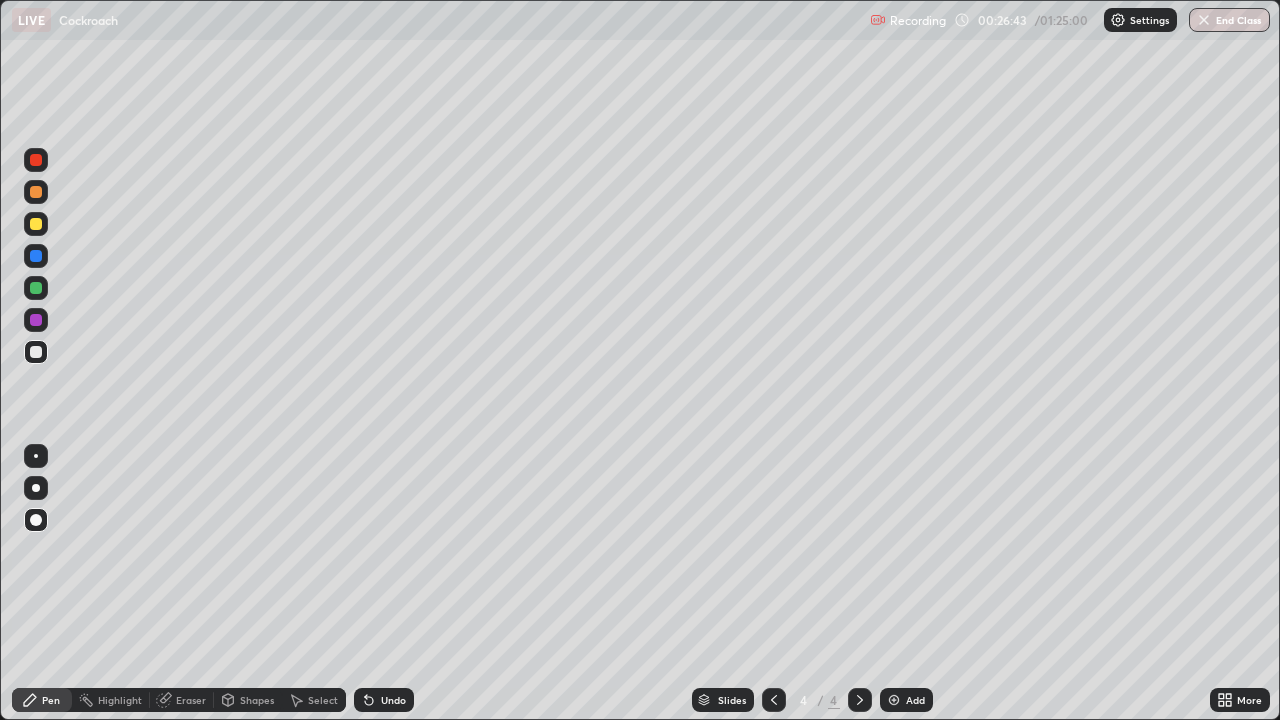 click at bounding box center (36, 288) 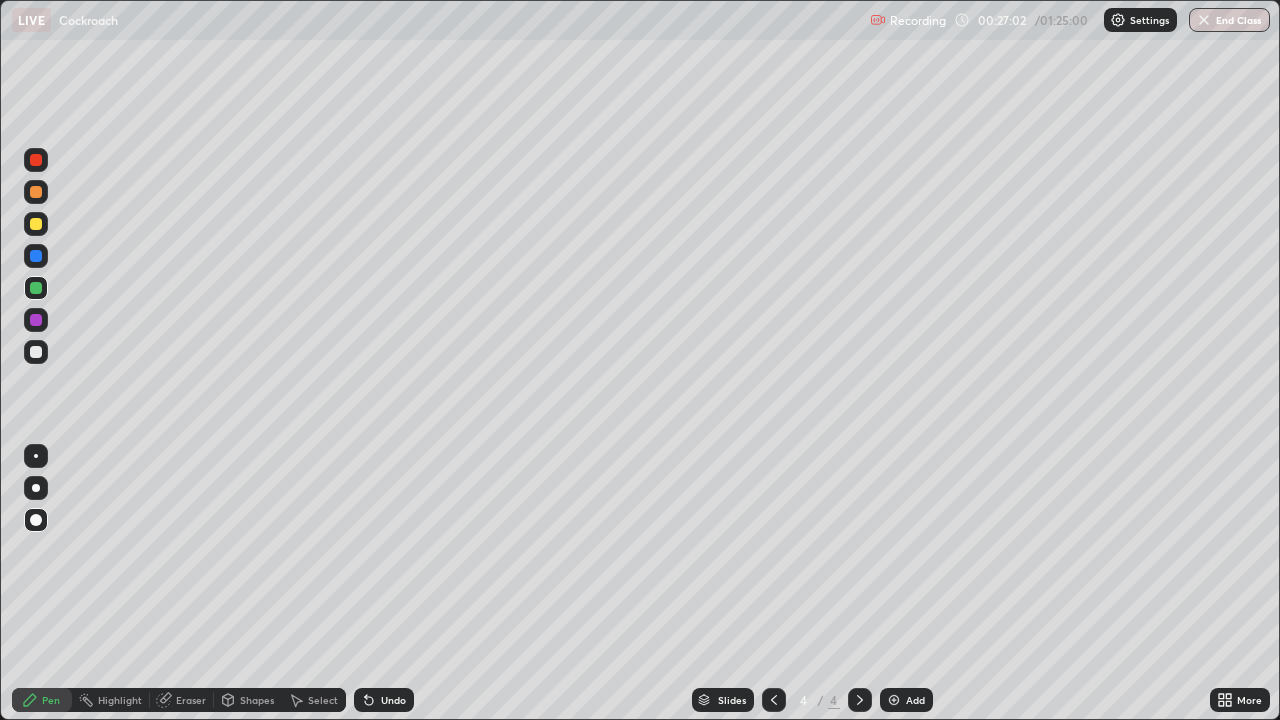 click at bounding box center [36, 352] 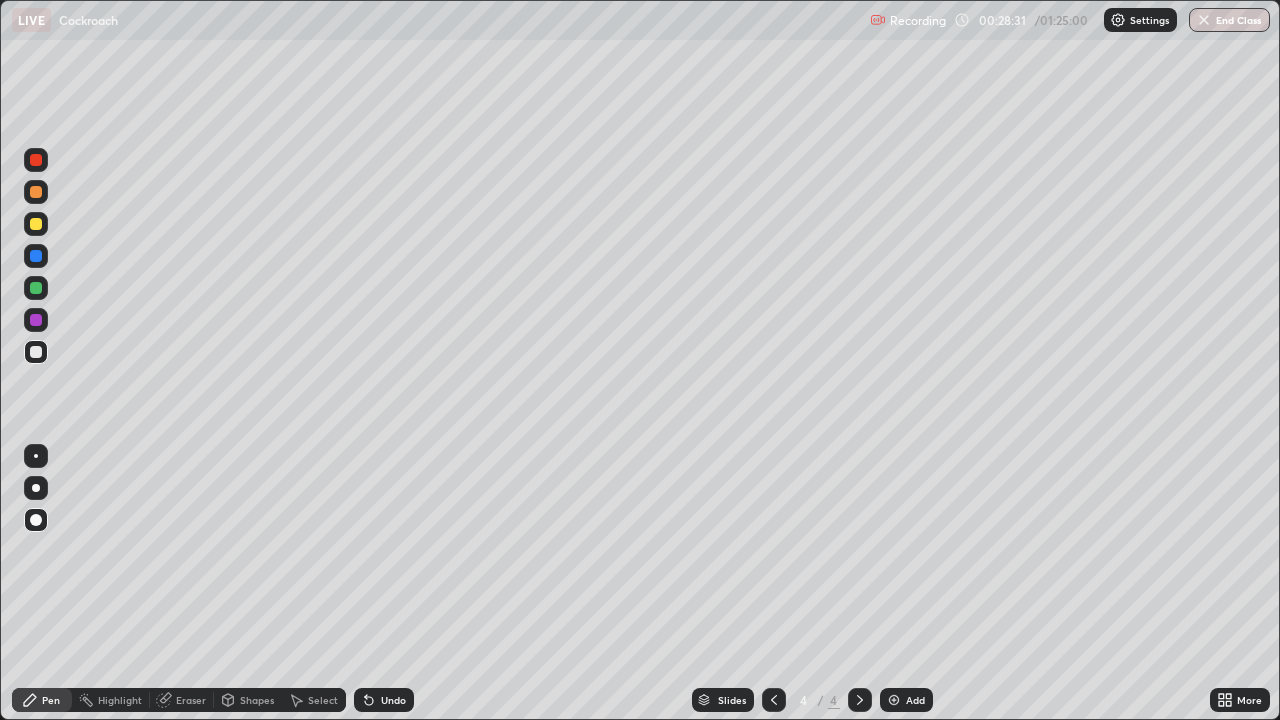 click on "Slides 4 / 4 Add" at bounding box center (812, 700) 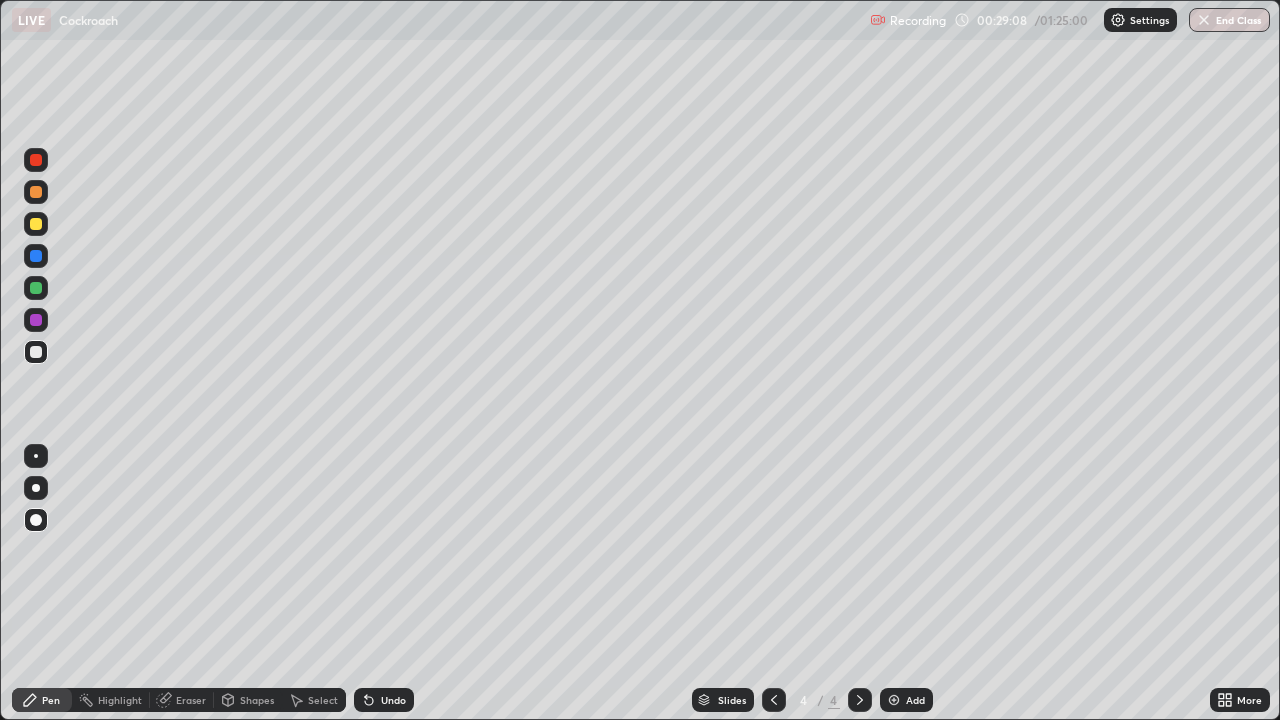 click at bounding box center [36, 256] 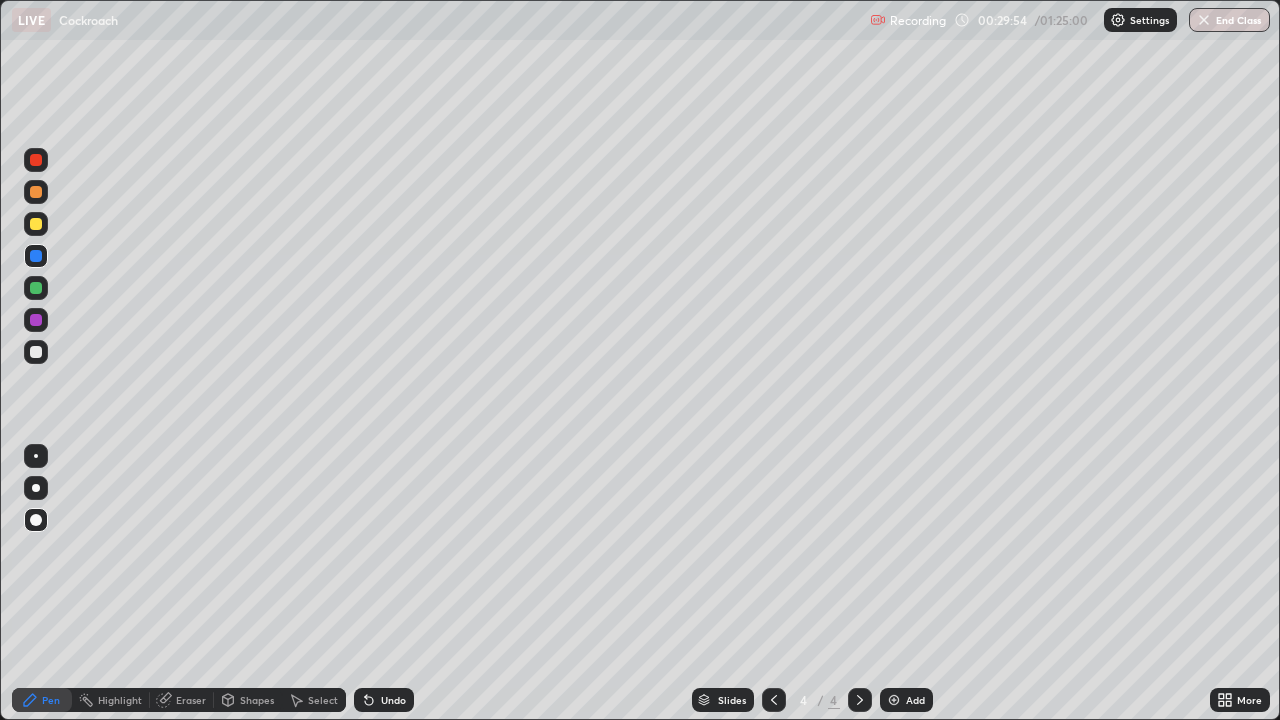 click at bounding box center [36, 352] 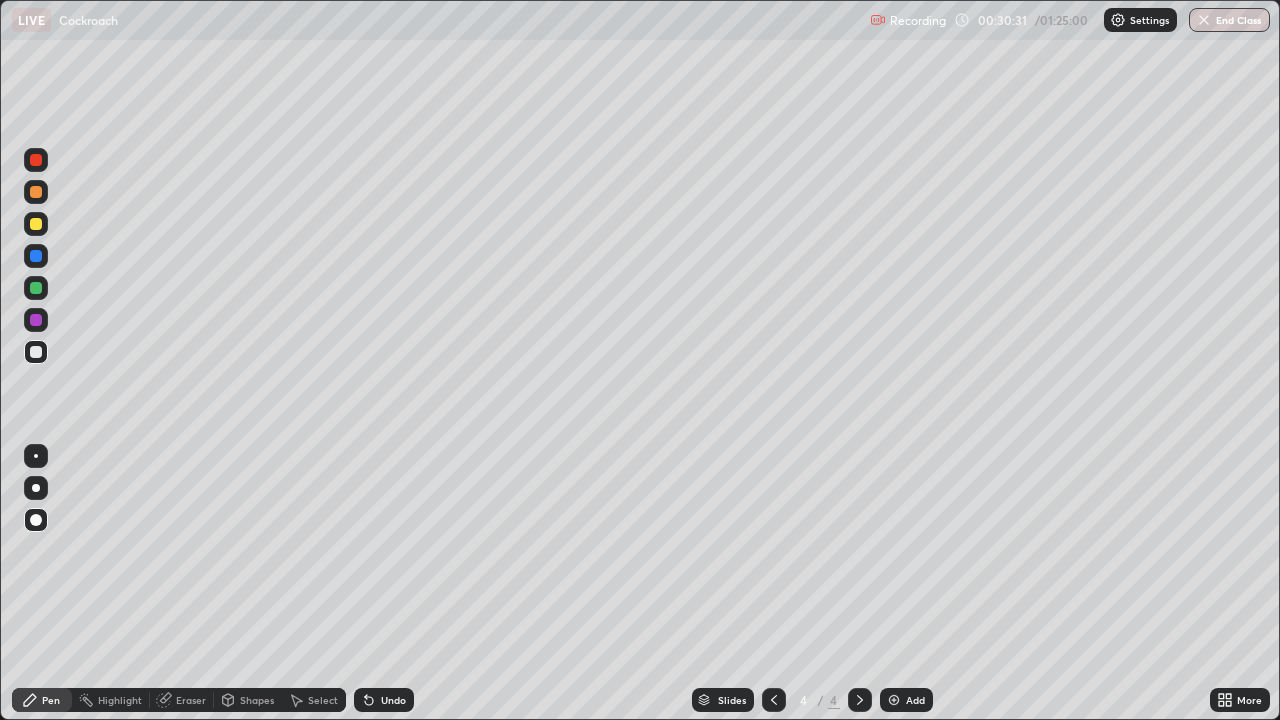 click on "Eraser" at bounding box center (182, 700) 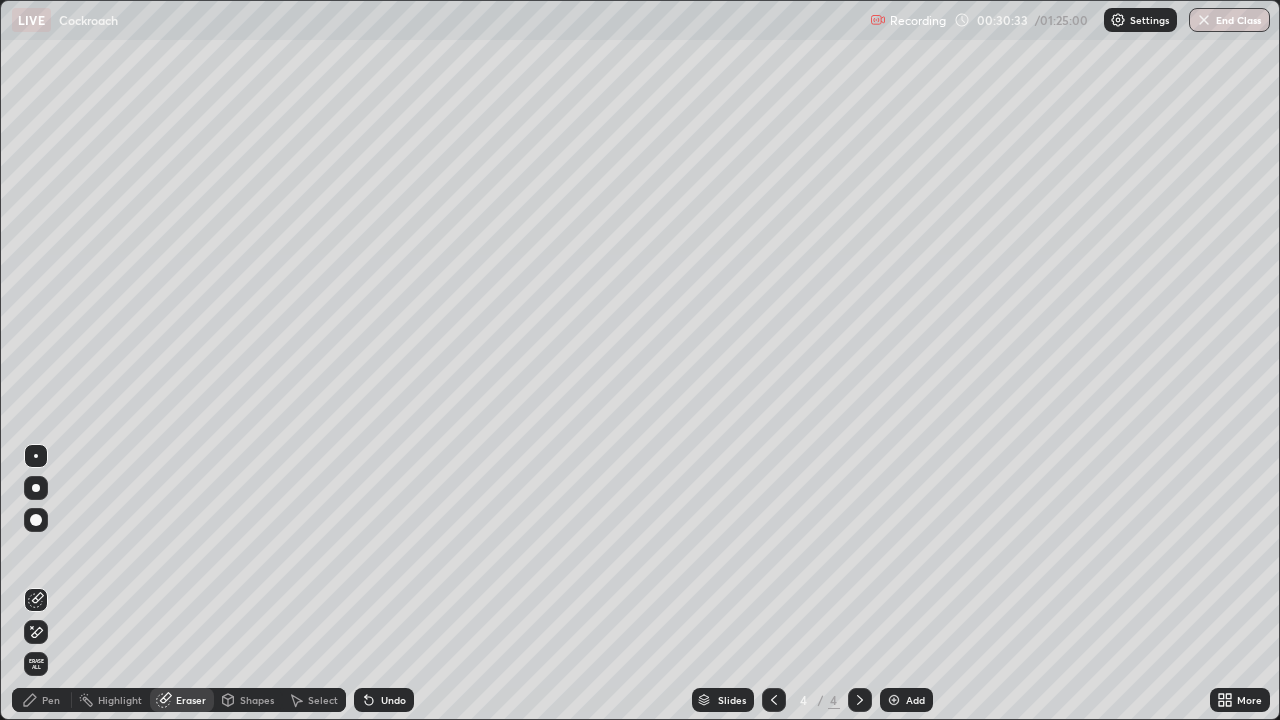 click on "Pen" at bounding box center (51, 700) 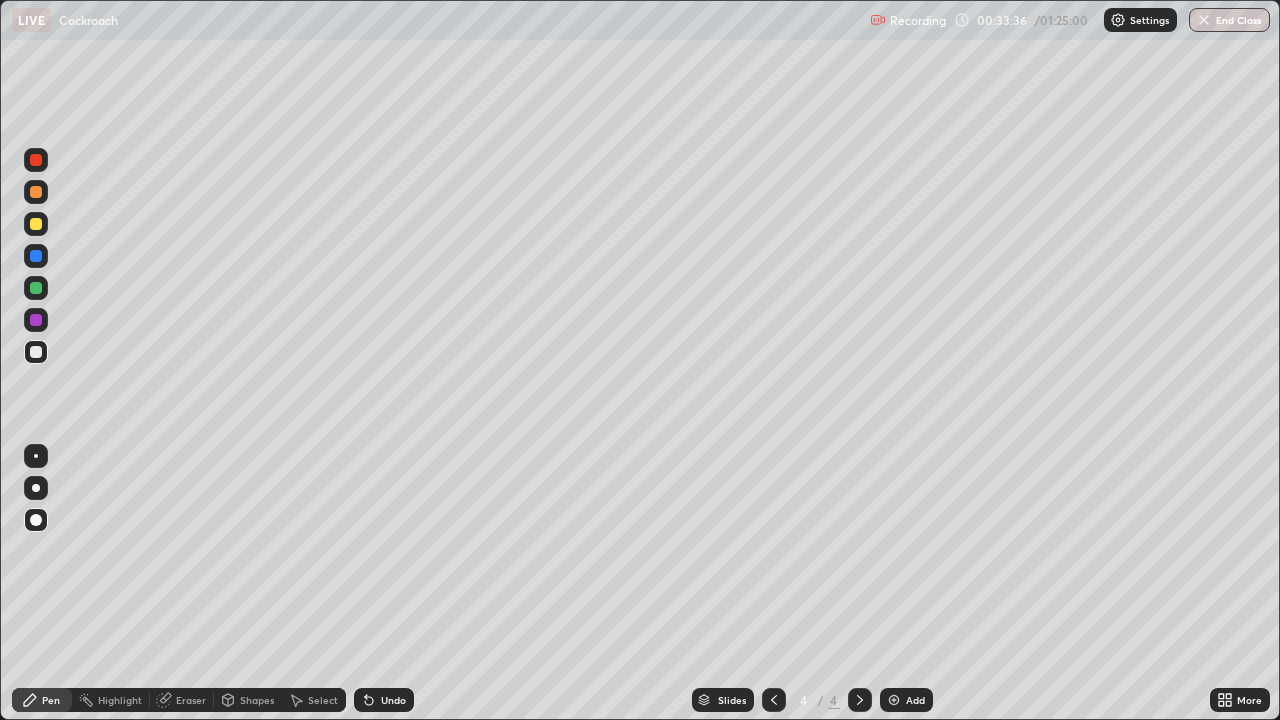 click on "More" at bounding box center [1249, 700] 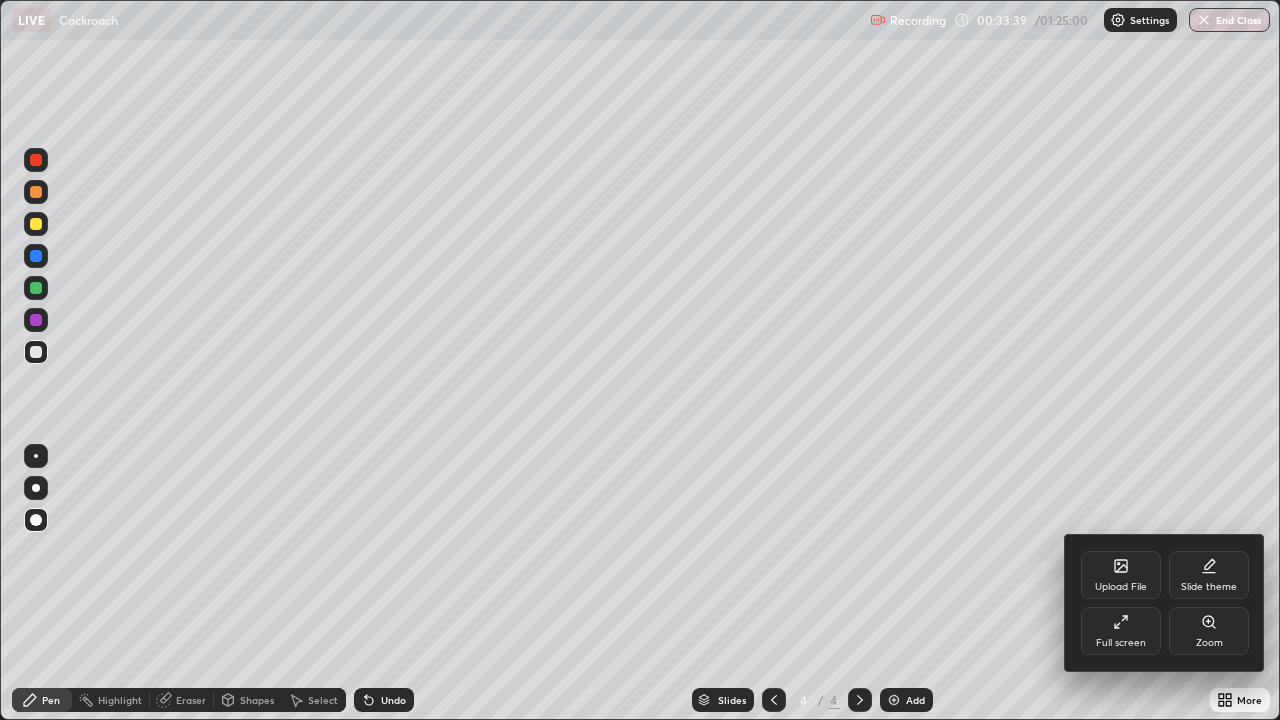 click on "Full screen" at bounding box center (1121, 631) 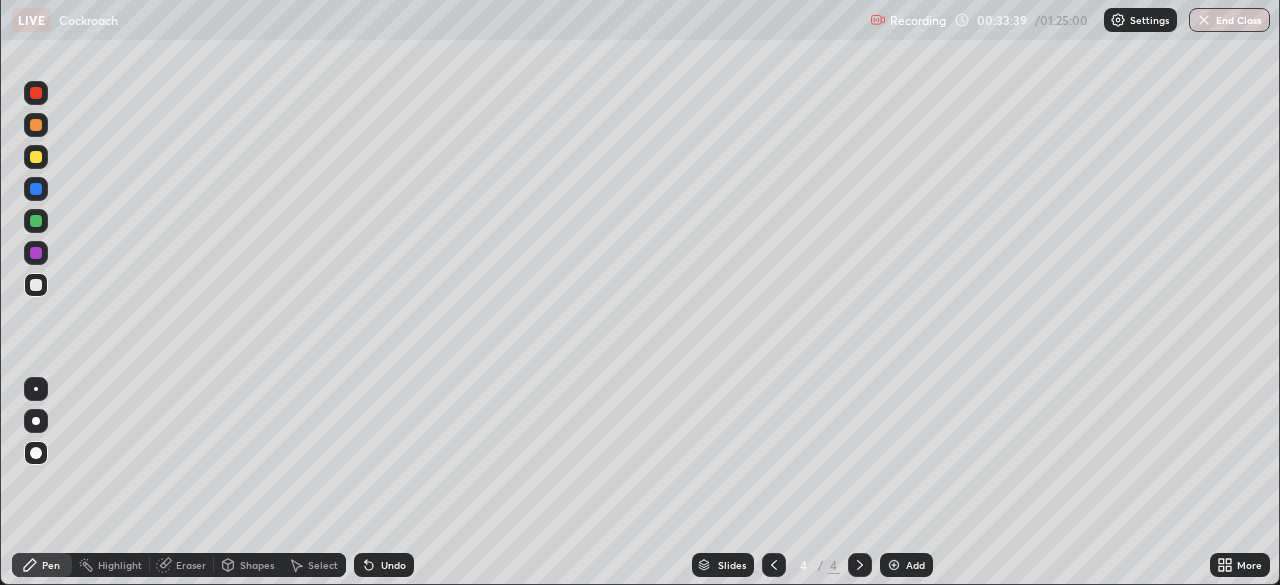 scroll, scrollTop: 585, scrollLeft: 1280, axis: both 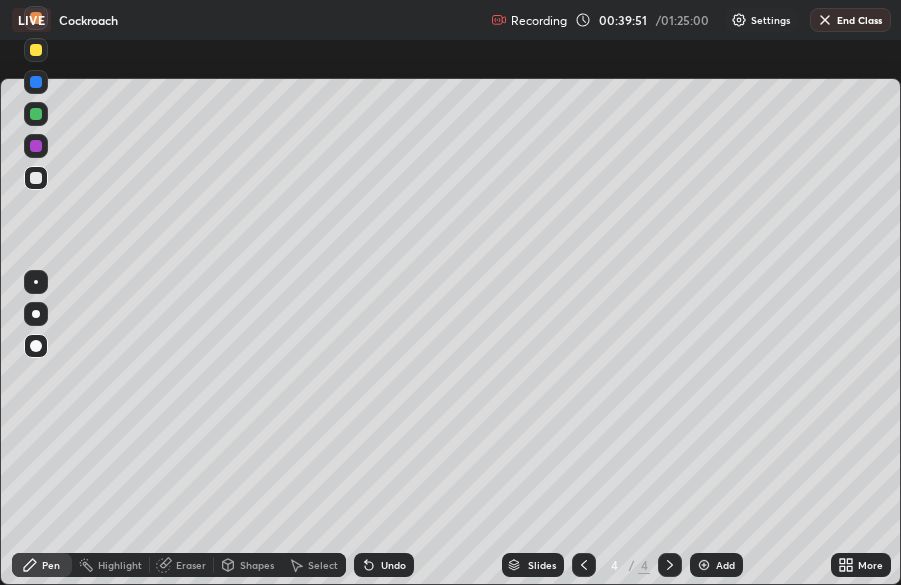 click on "More" at bounding box center [870, 565] 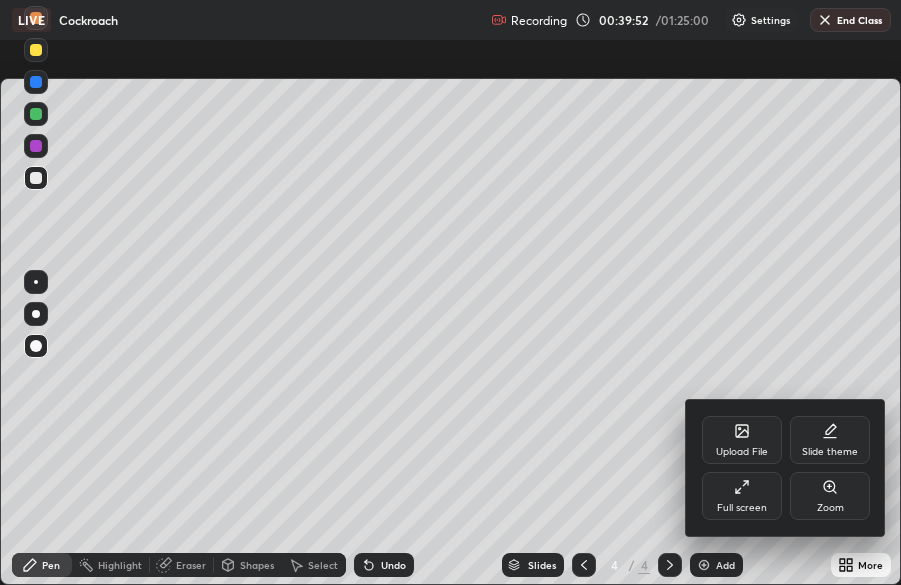 click on "Full screen" at bounding box center (742, 496) 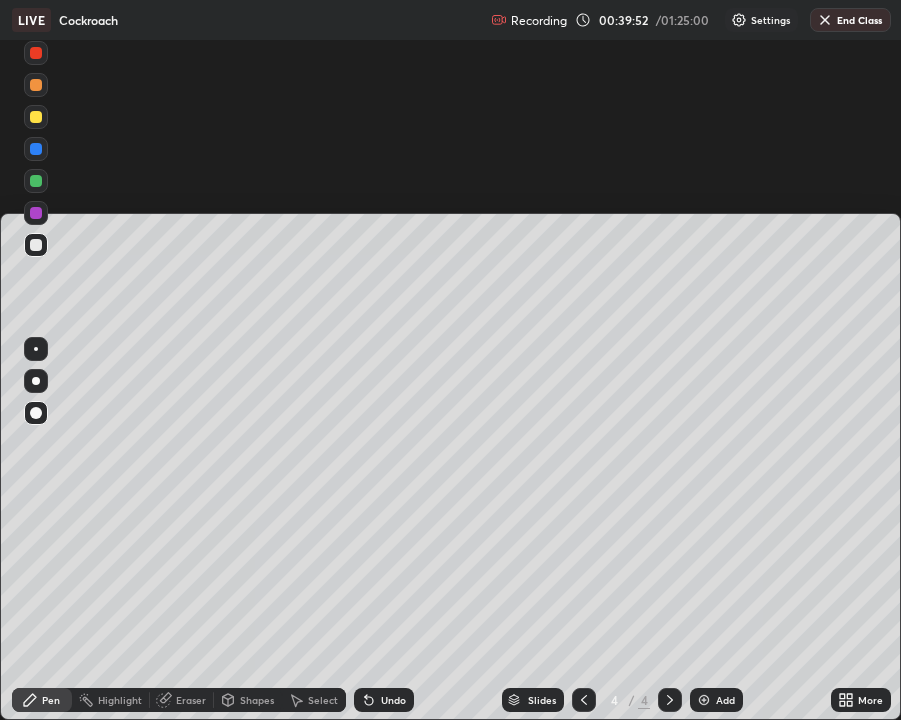 scroll, scrollTop: 99280, scrollLeft: 99099, axis: both 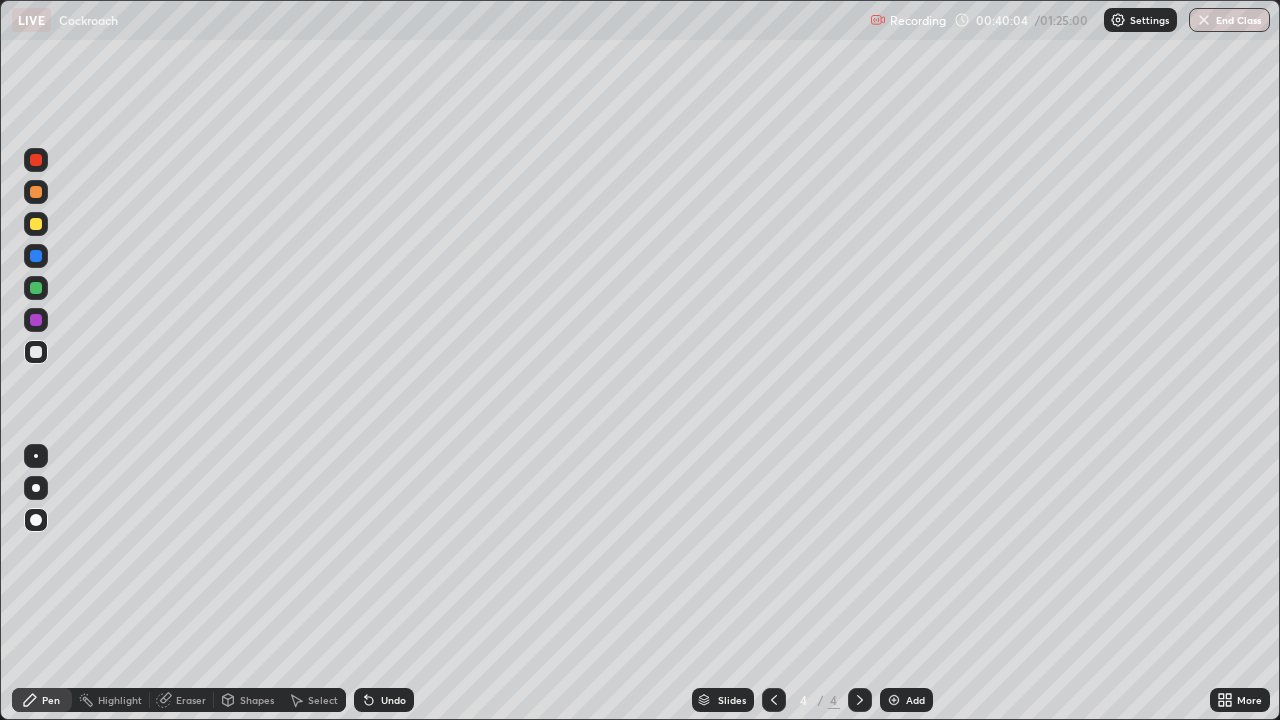 click on "Add" at bounding box center [915, 700] 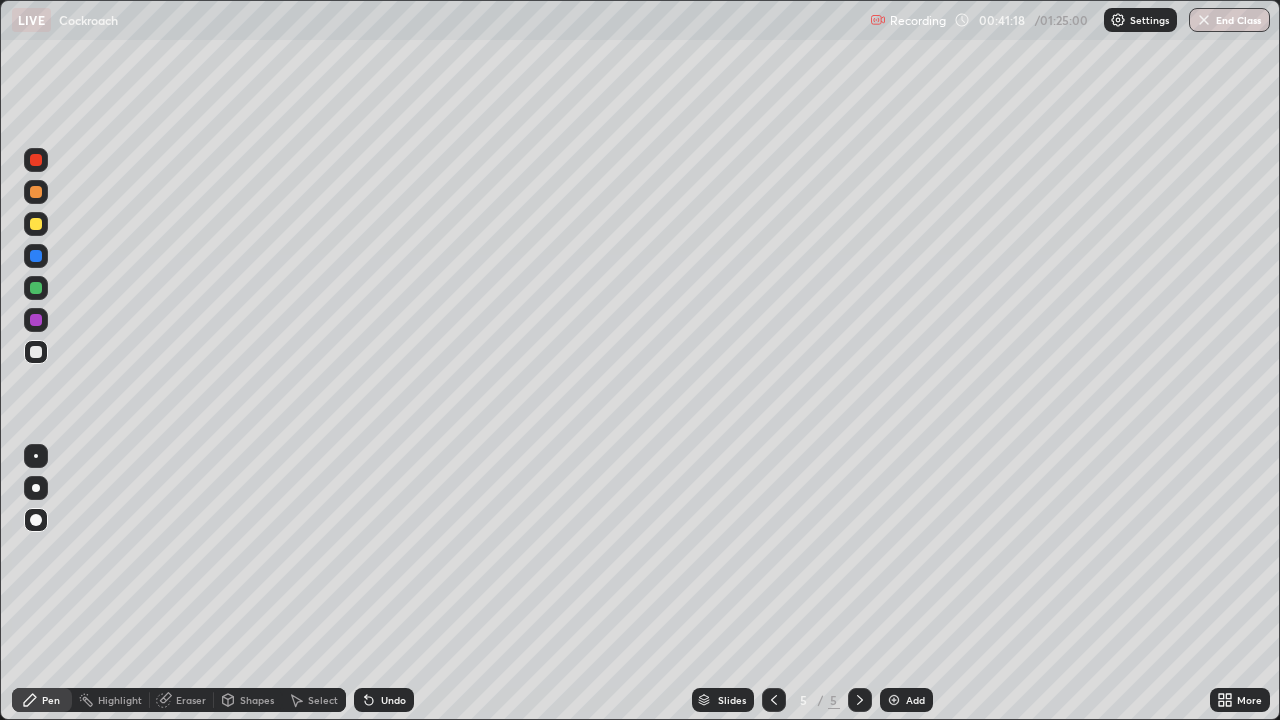 click at bounding box center (36, 352) 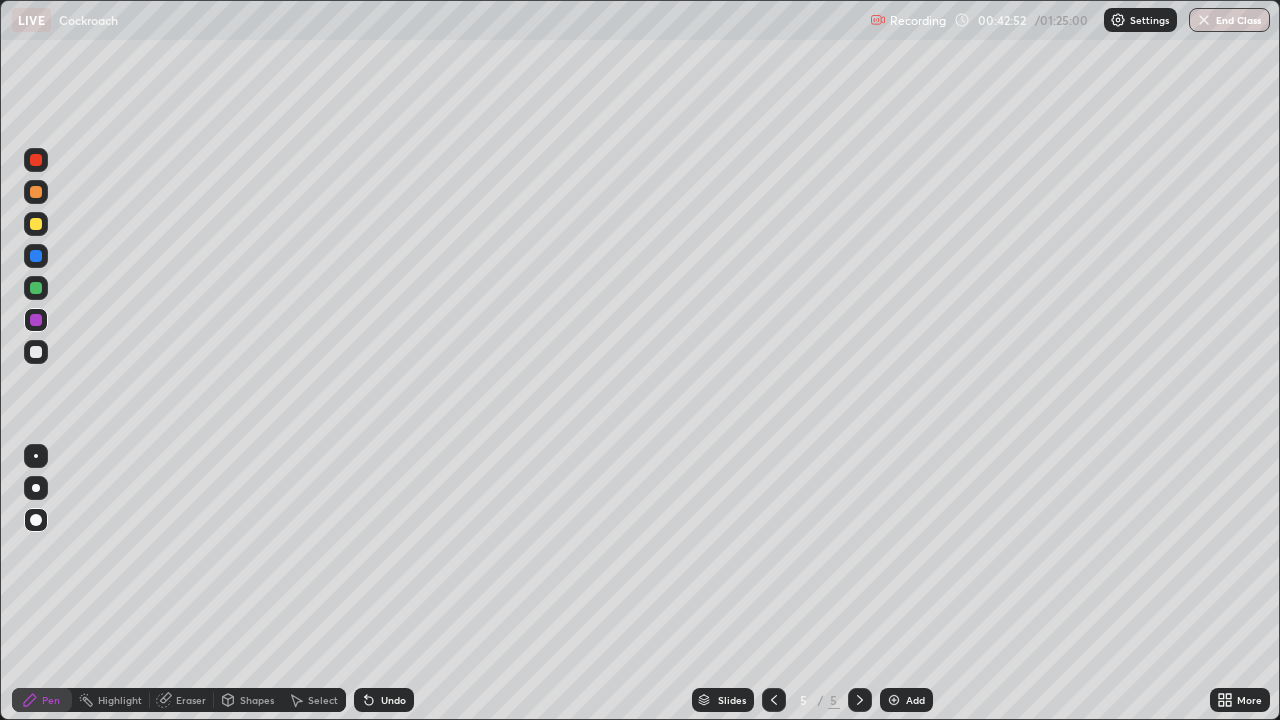 click on "More" at bounding box center (1249, 700) 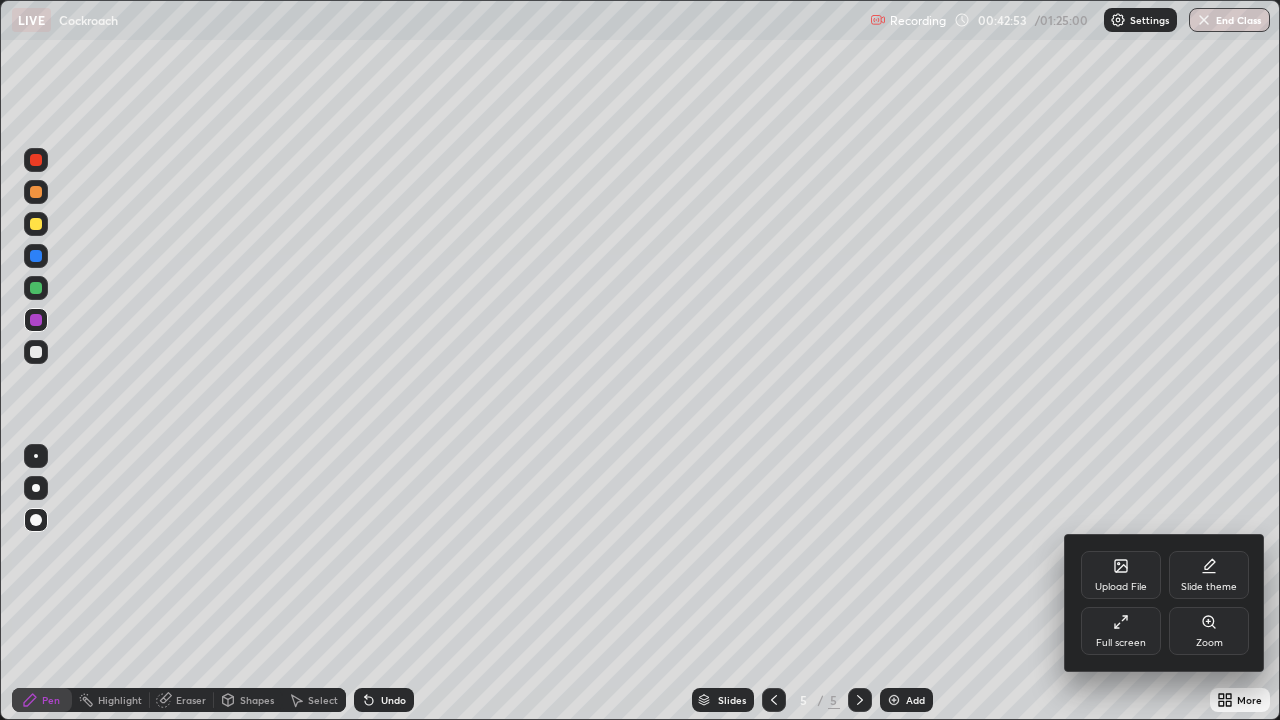 click on "Full screen" at bounding box center [1121, 631] 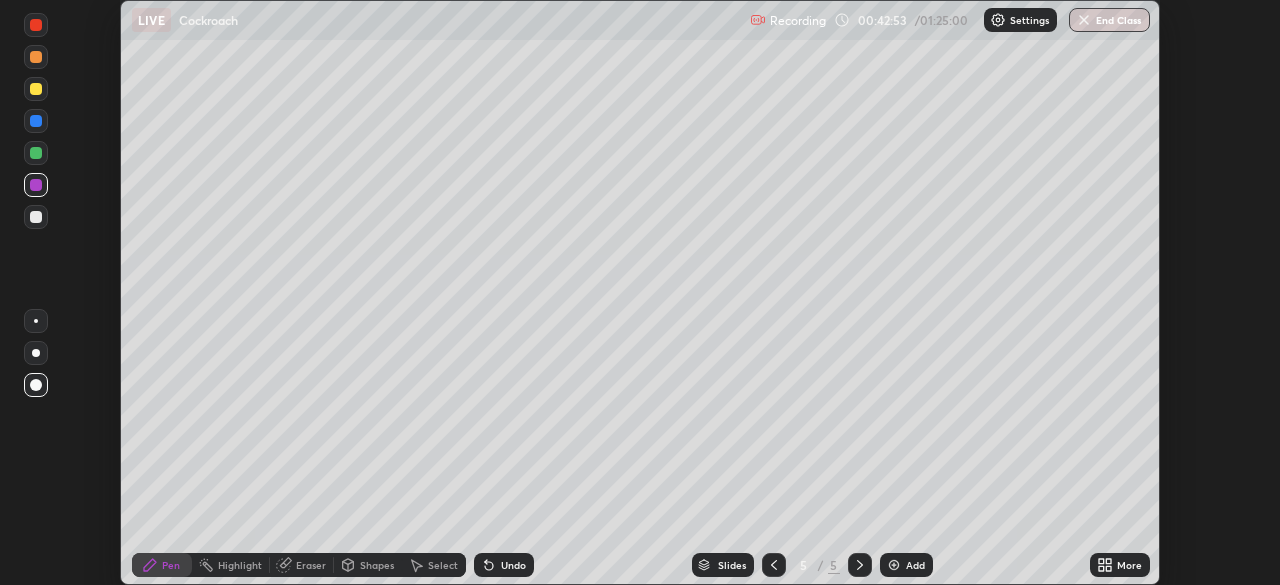 scroll, scrollTop: 585, scrollLeft: 1280, axis: both 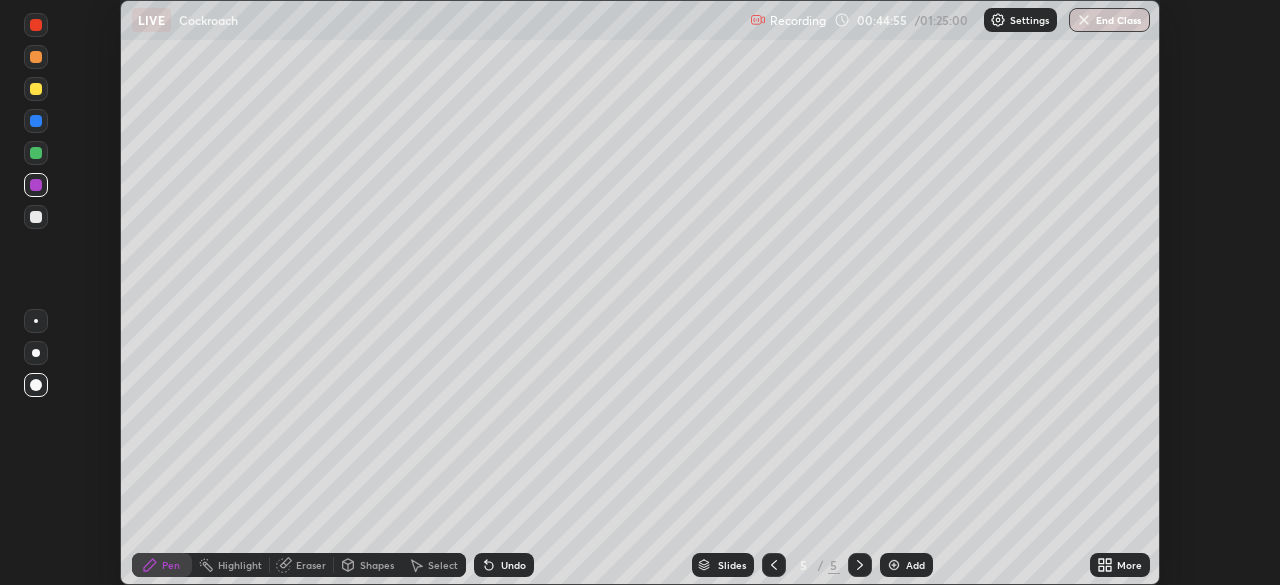 click on "More" at bounding box center [1129, 565] 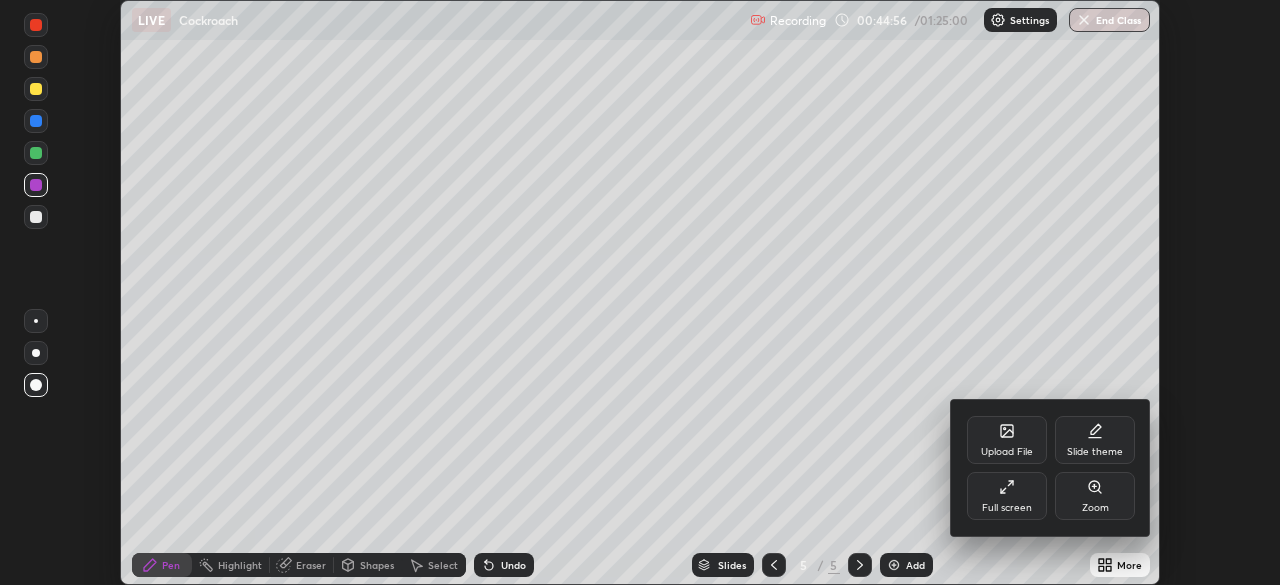 click on "Full screen" at bounding box center [1007, 508] 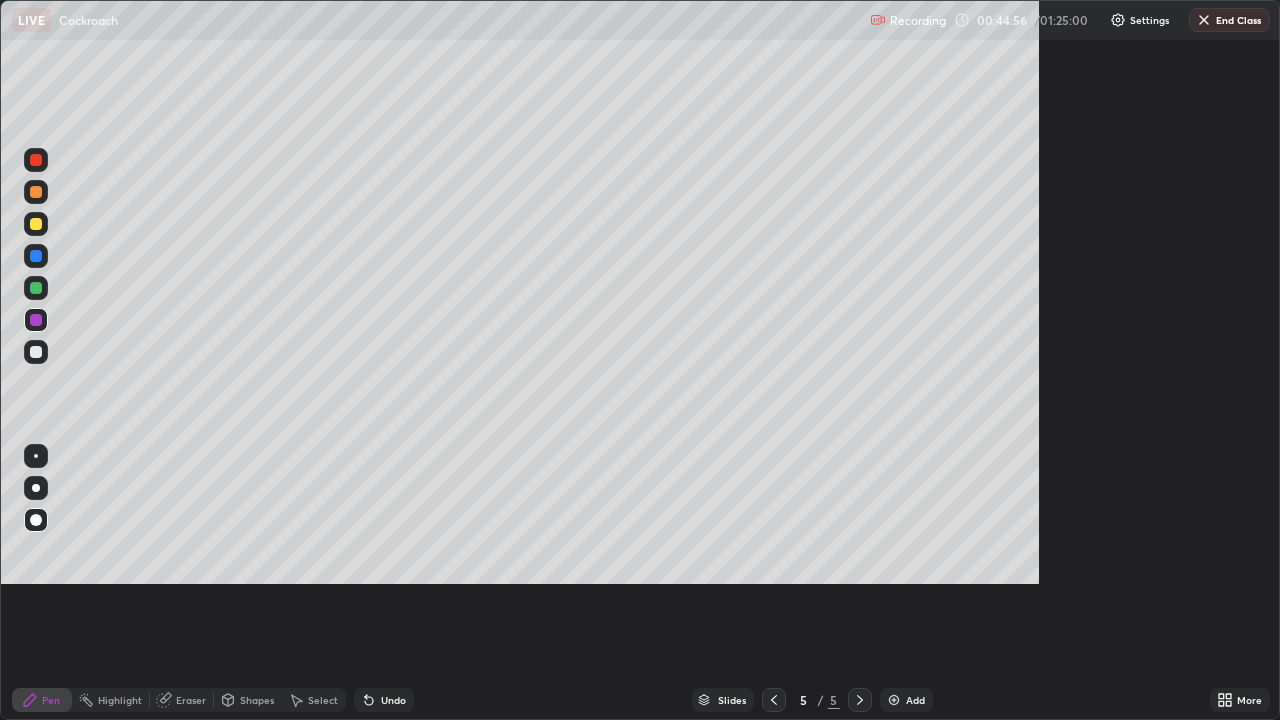 scroll, scrollTop: 99280, scrollLeft: 98720, axis: both 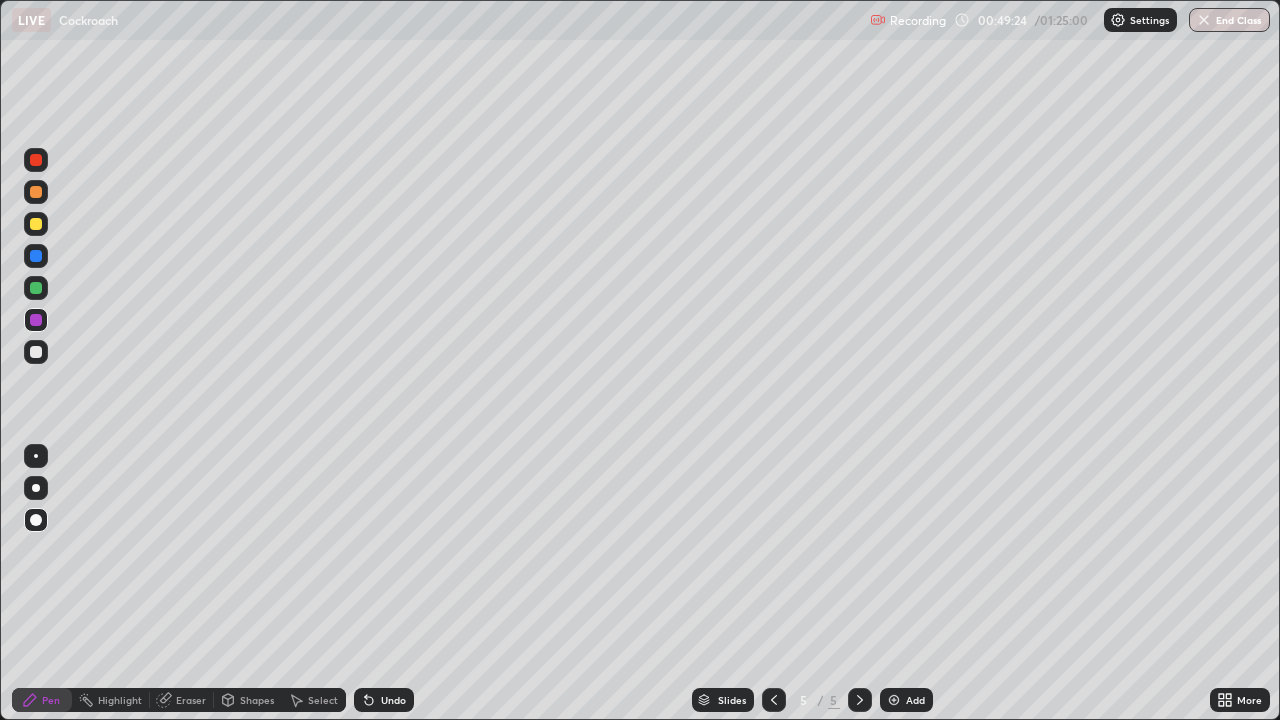 click at bounding box center (36, 352) 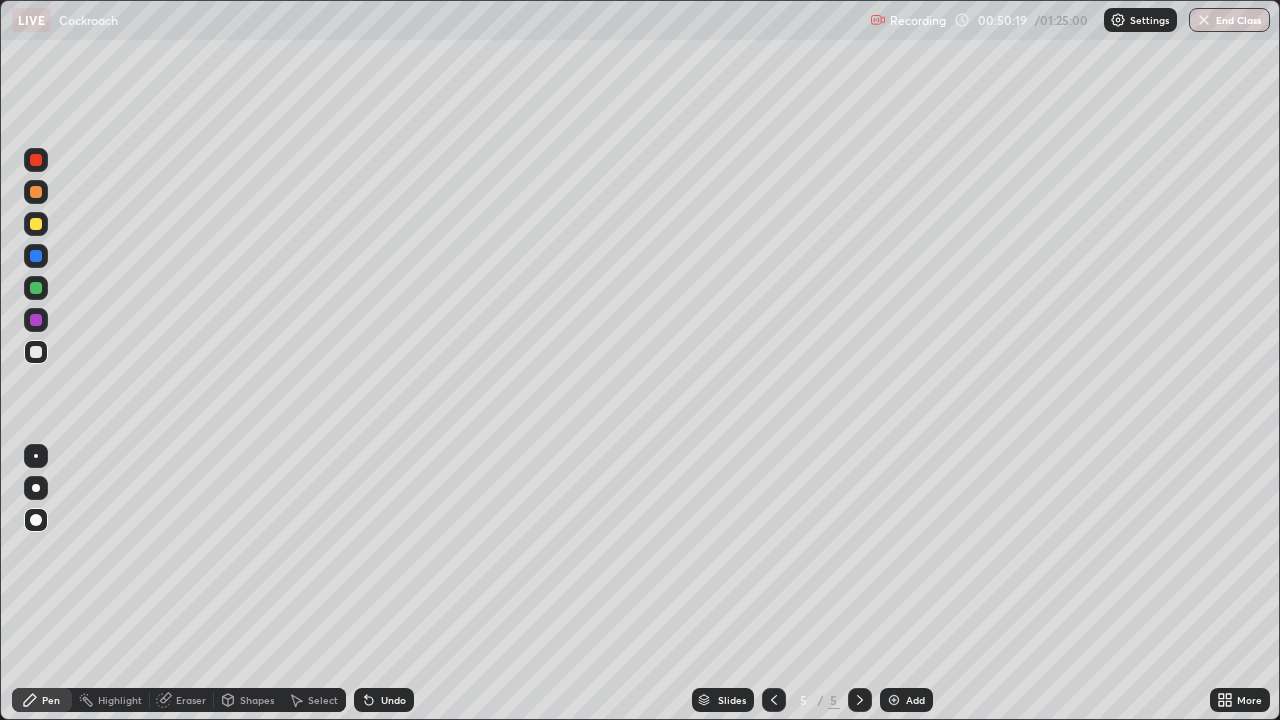 click on "Eraser" at bounding box center [191, 700] 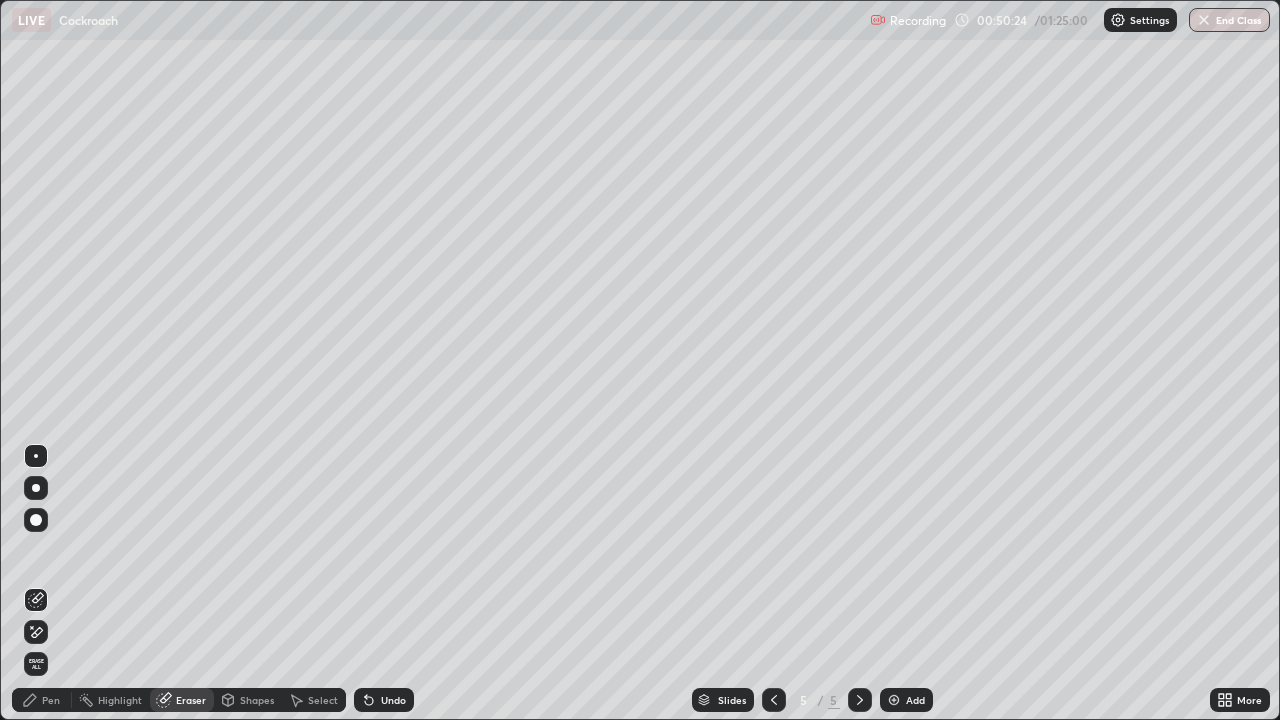 click on "Pen" at bounding box center [42, 700] 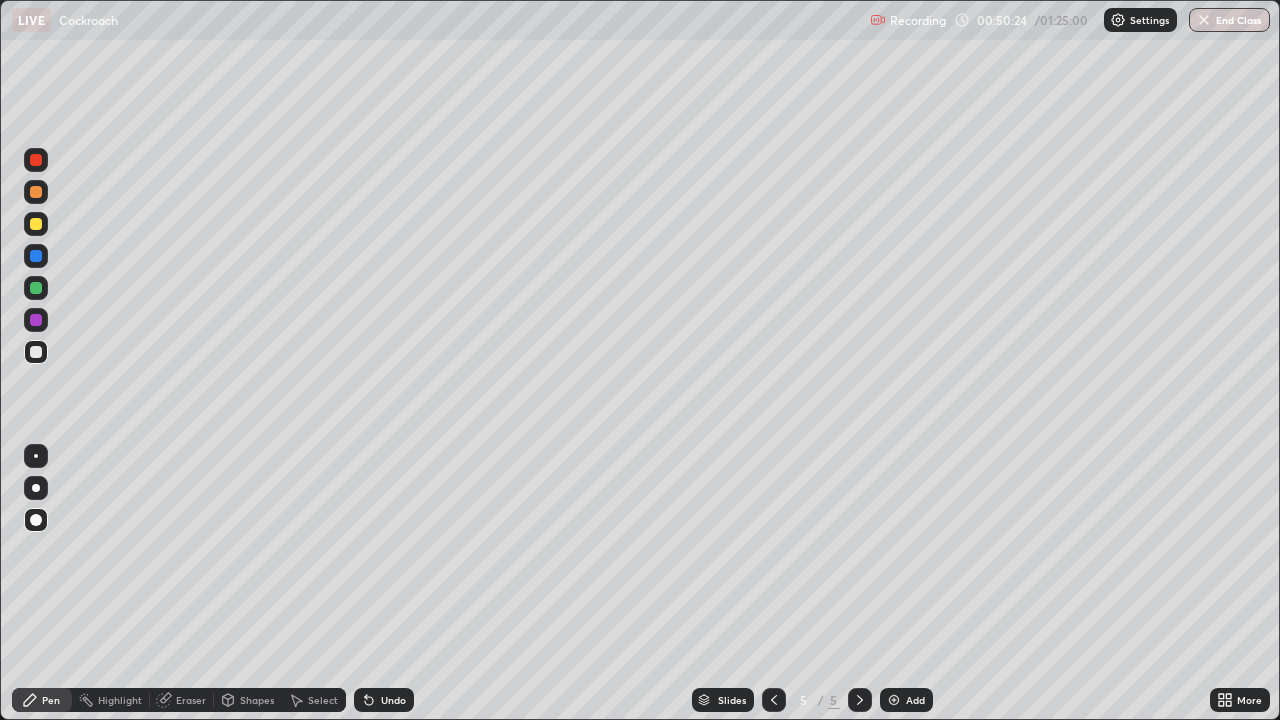 click on "Pen" at bounding box center (42, 700) 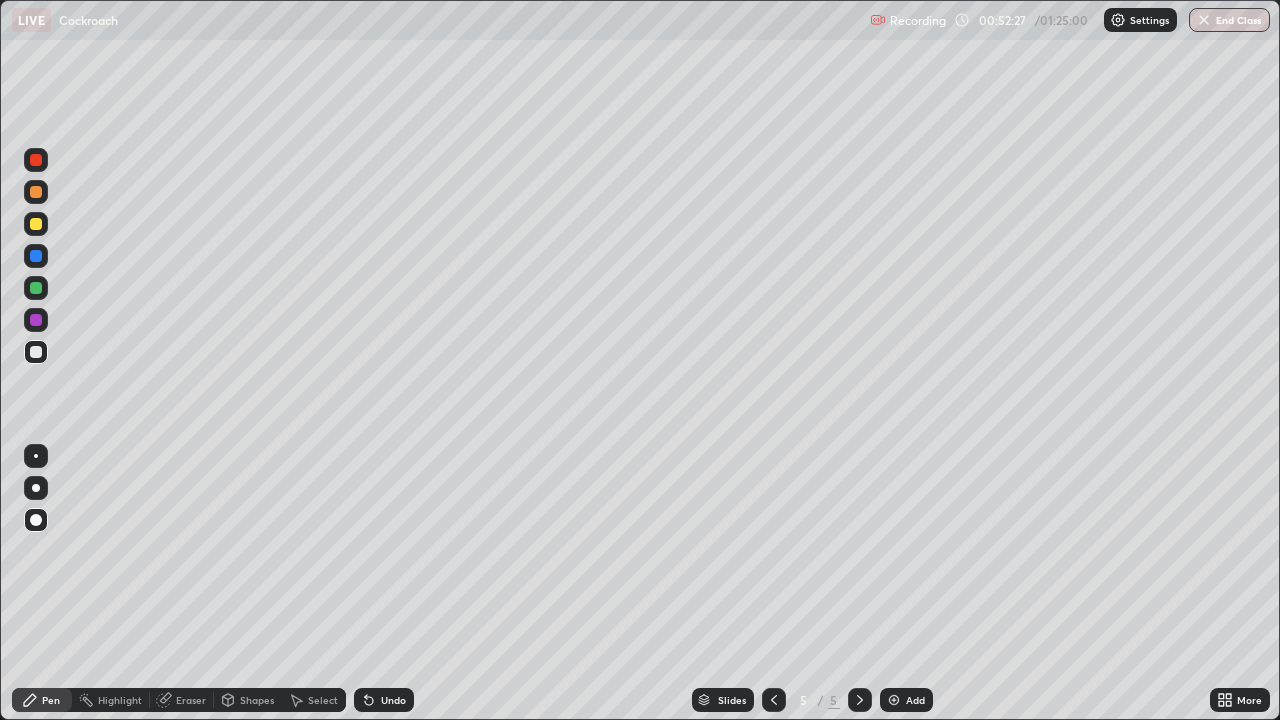 click on "Eraser" at bounding box center (191, 700) 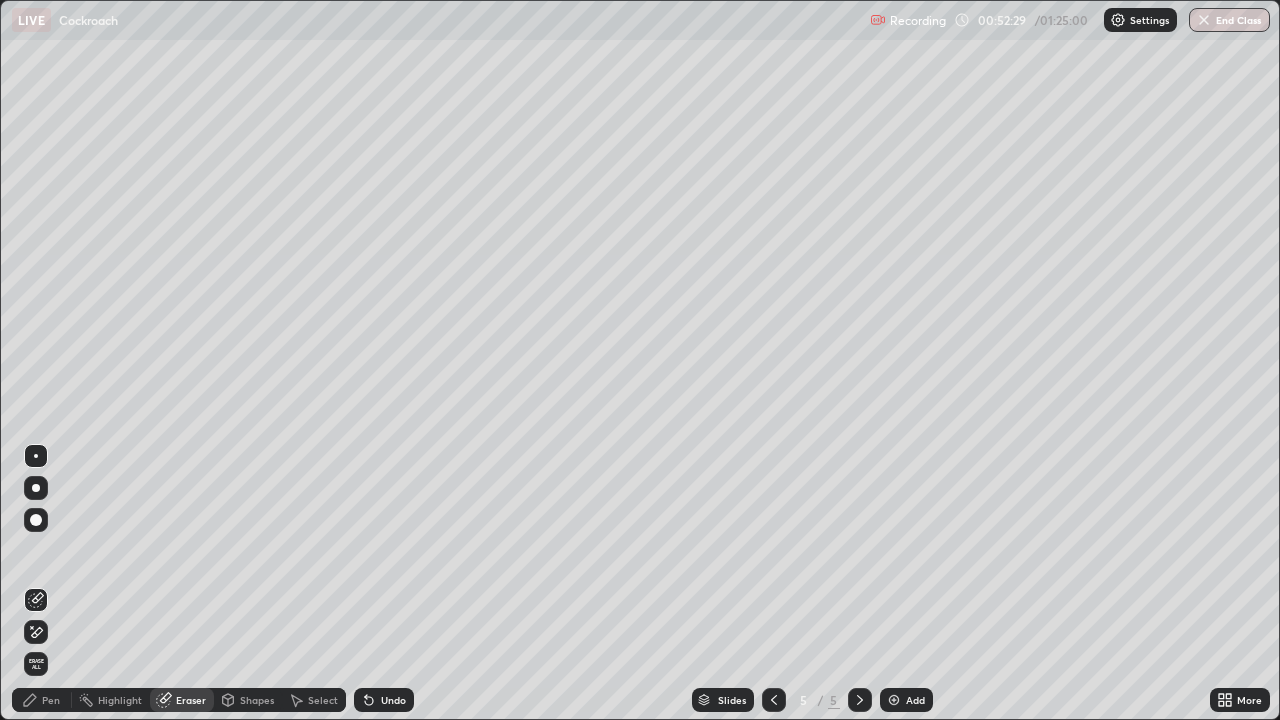click on "Pen" at bounding box center [51, 700] 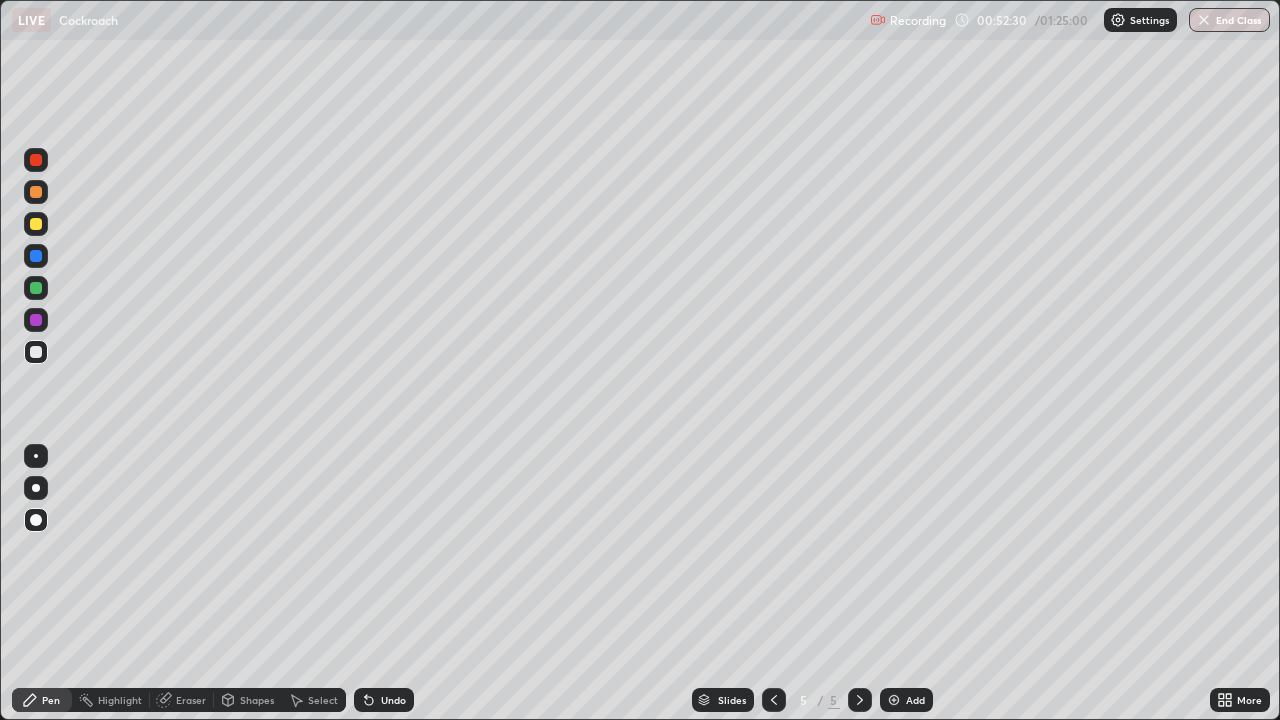 click at bounding box center [36, 320] 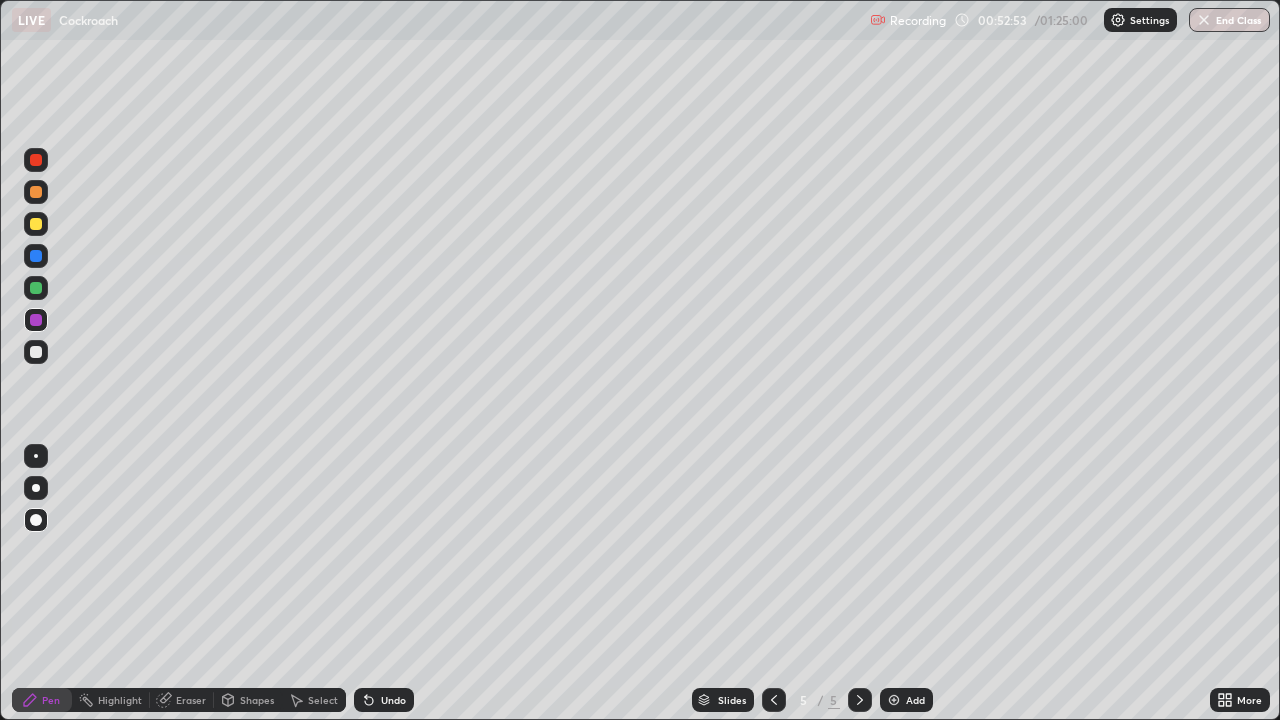 click on "Eraser" at bounding box center (191, 700) 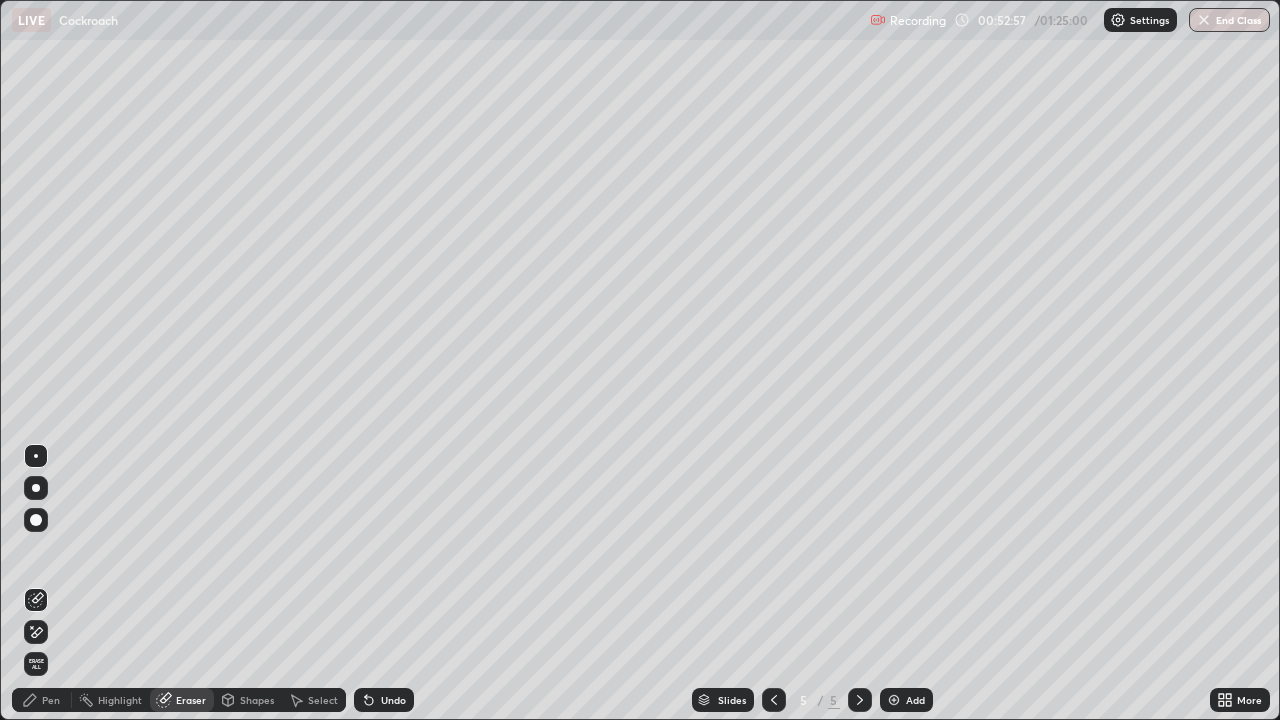 click on "Pen" at bounding box center (51, 700) 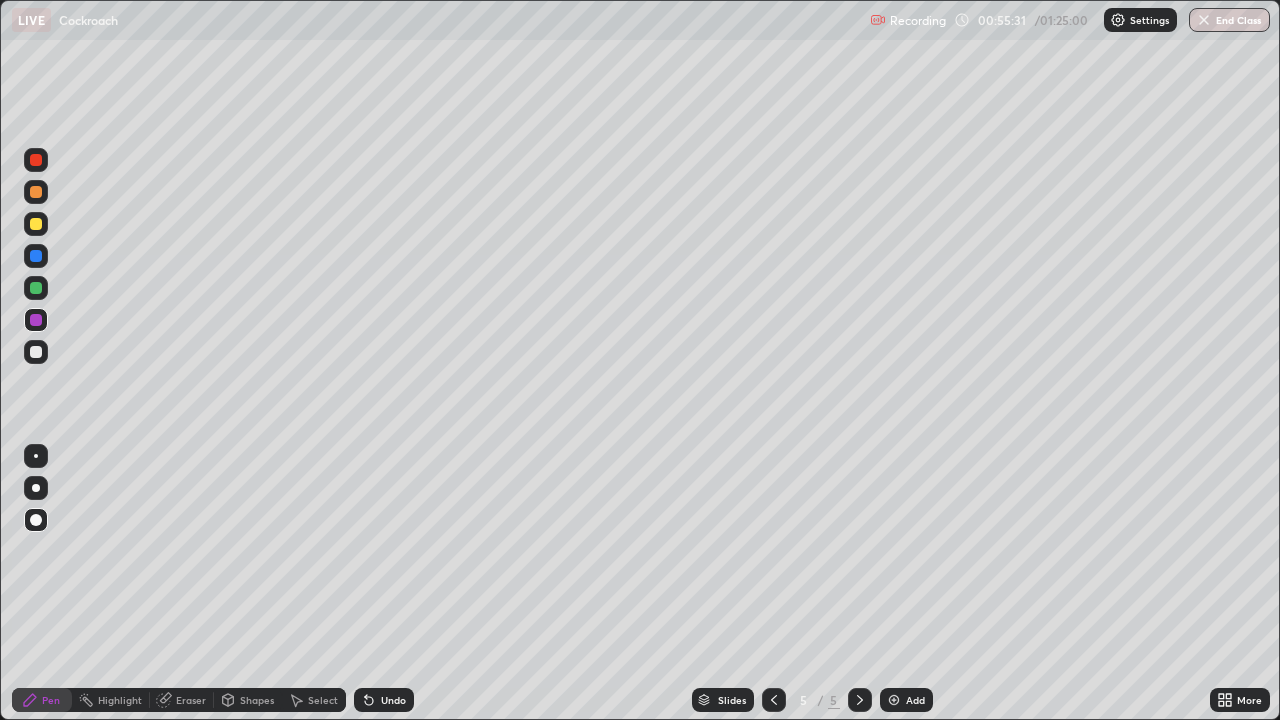 click on "More" at bounding box center (1249, 700) 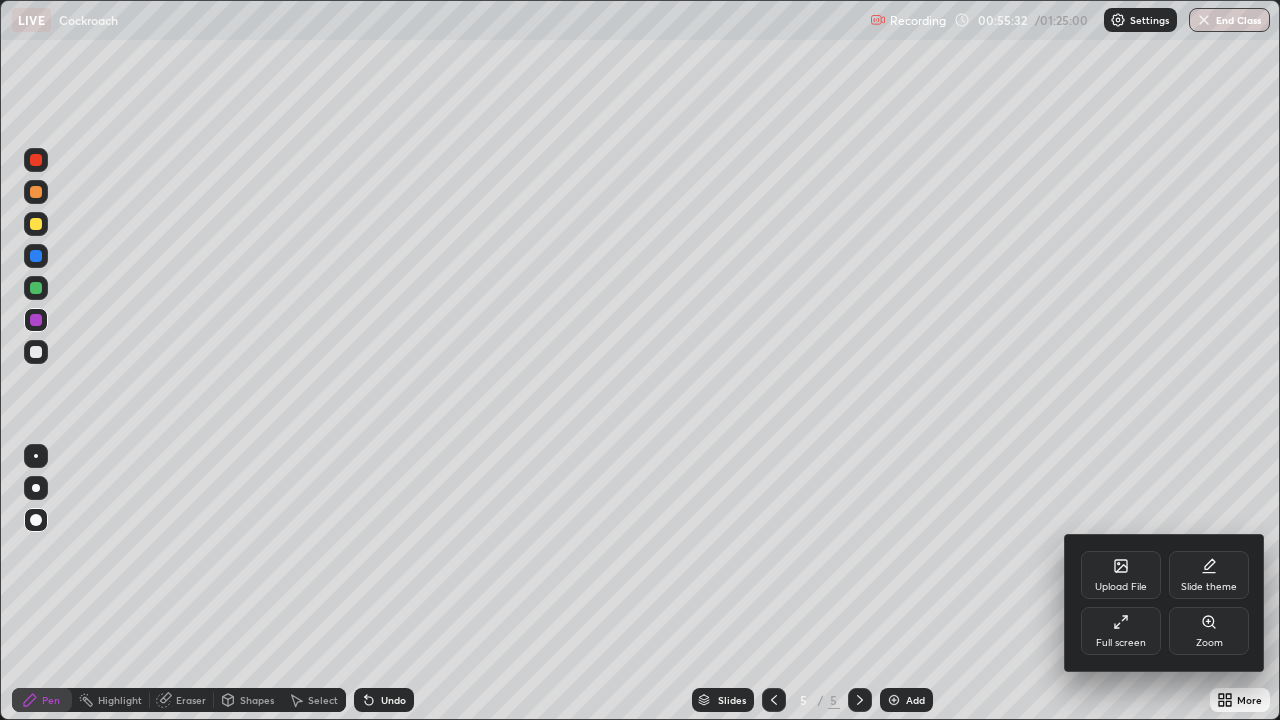 click on "Full screen" at bounding box center [1121, 631] 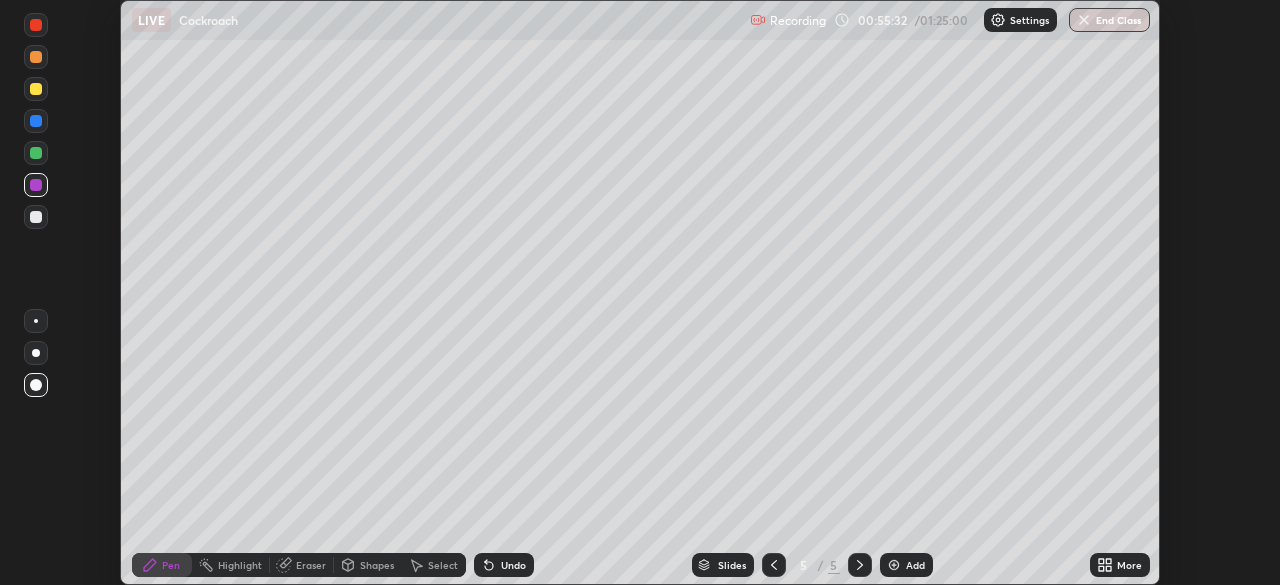 scroll, scrollTop: 585, scrollLeft: 1280, axis: both 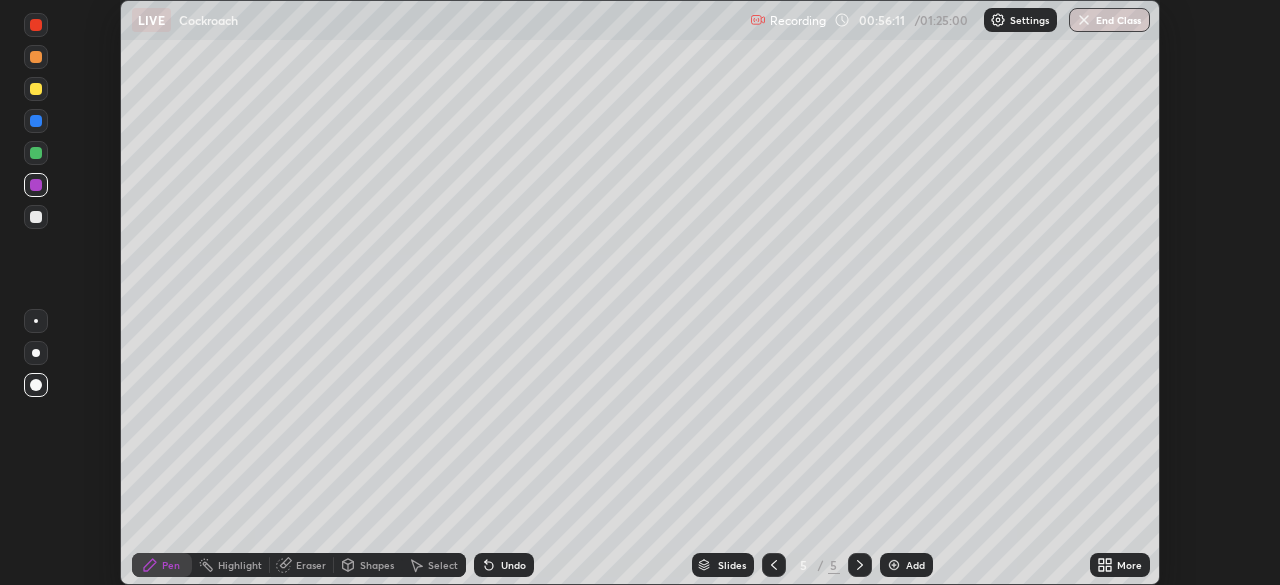 click on "More" at bounding box center (1129, 565) 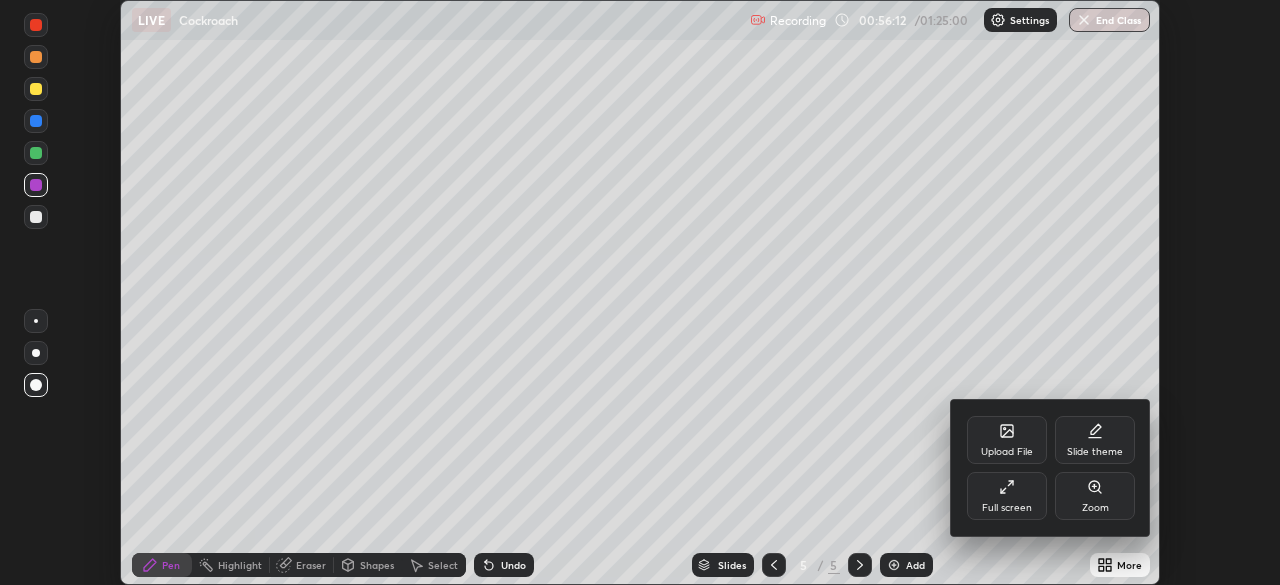 click on "Full screen" at bounding box center [1007, 508] 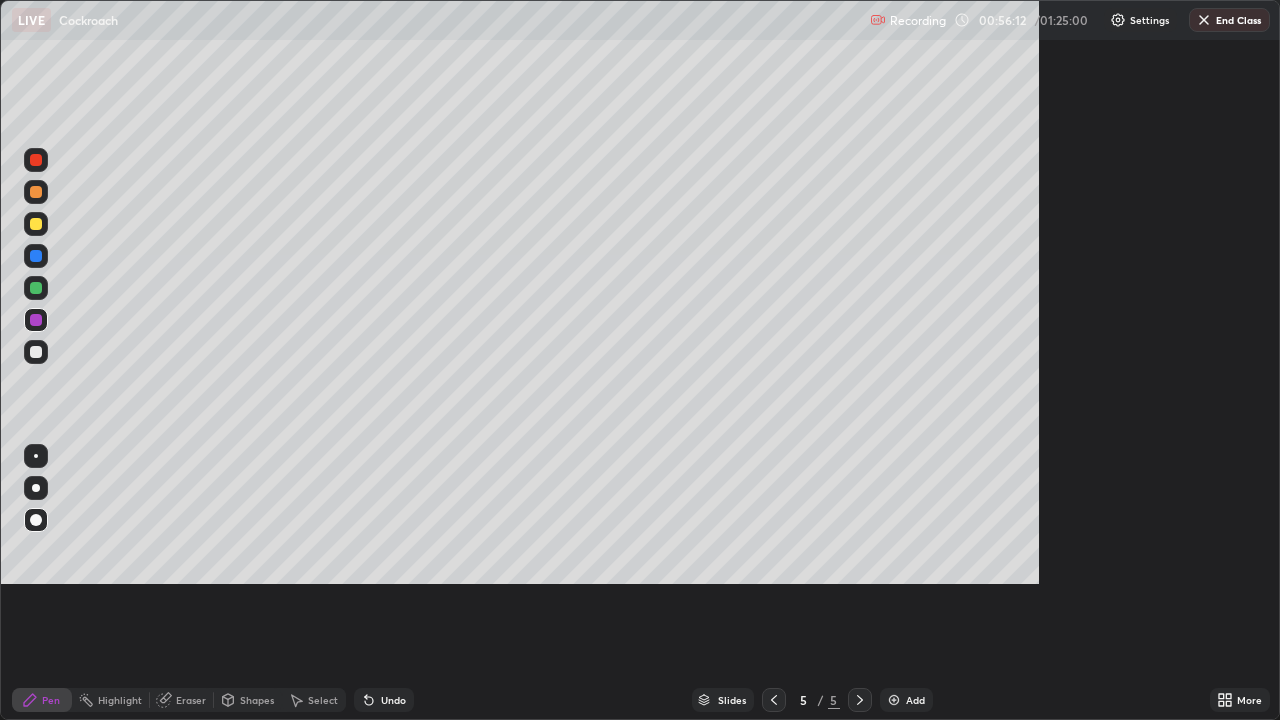 scroll, scrollTop: 99280, scrollLeft: 98720, axis: both 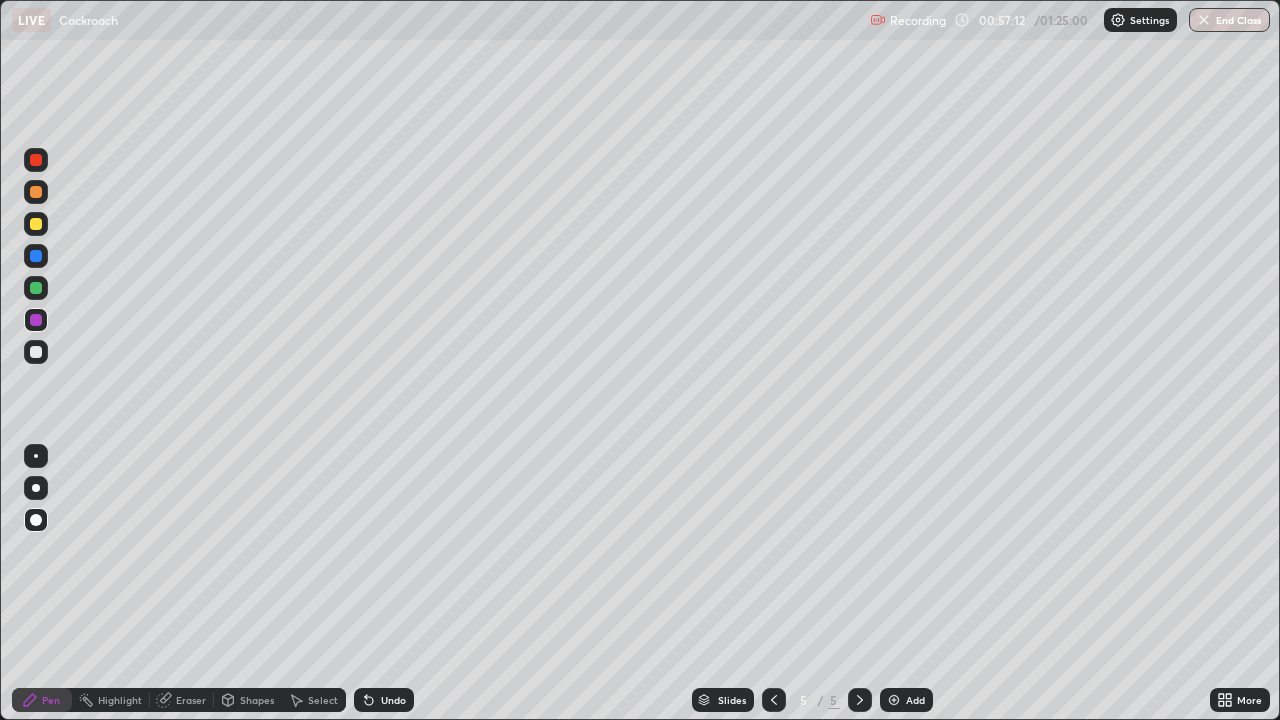 click on "Add" at bounding box center (915, 700) 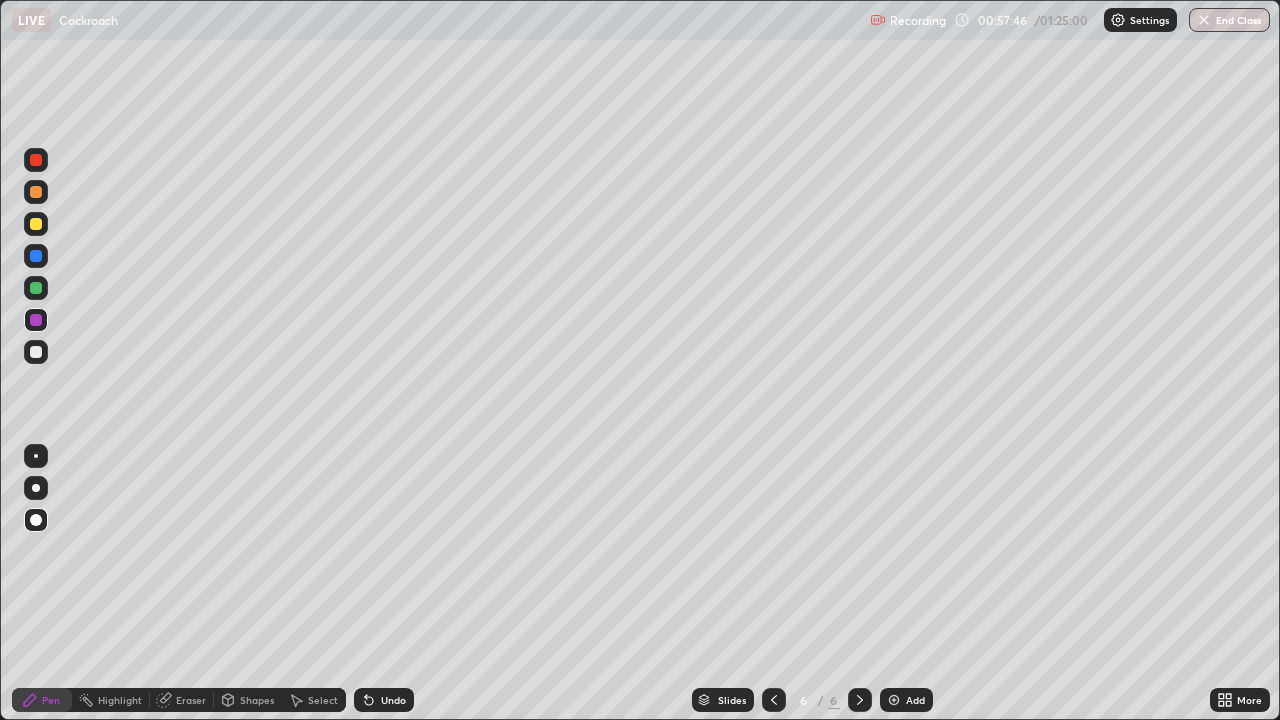 click at bounding box center [36, 192] 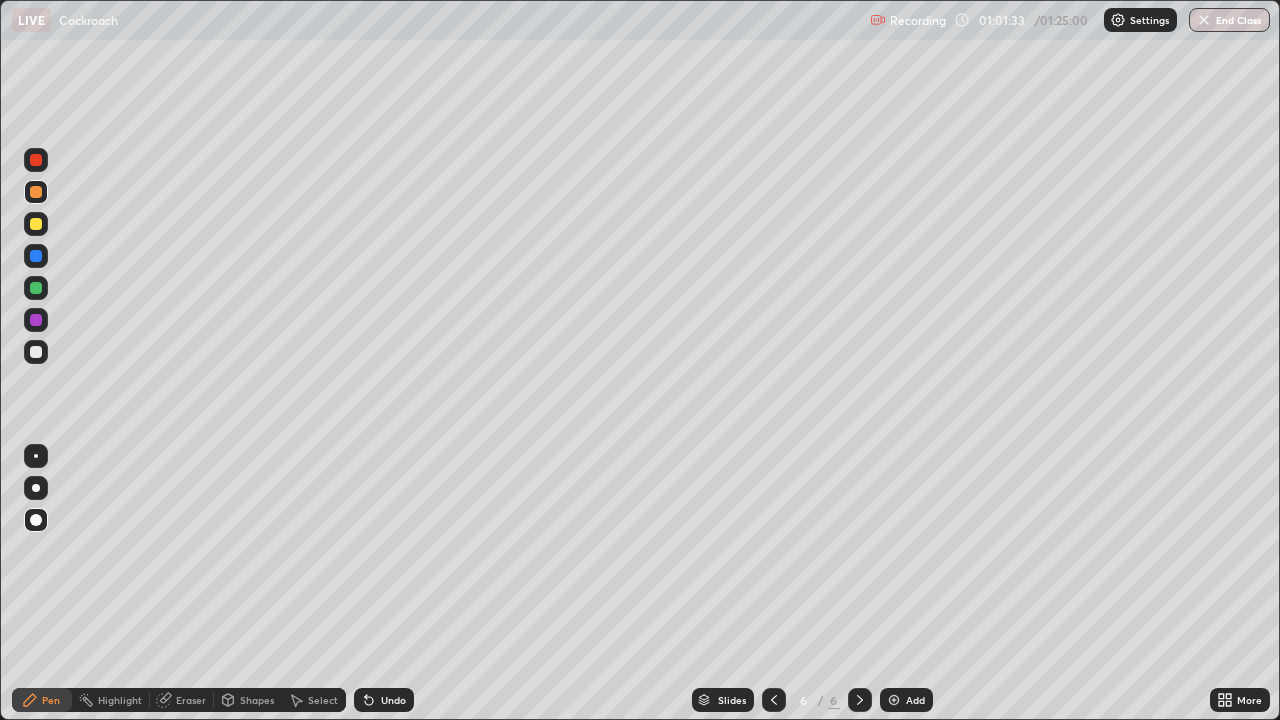 click at bounding box center (36, 352) 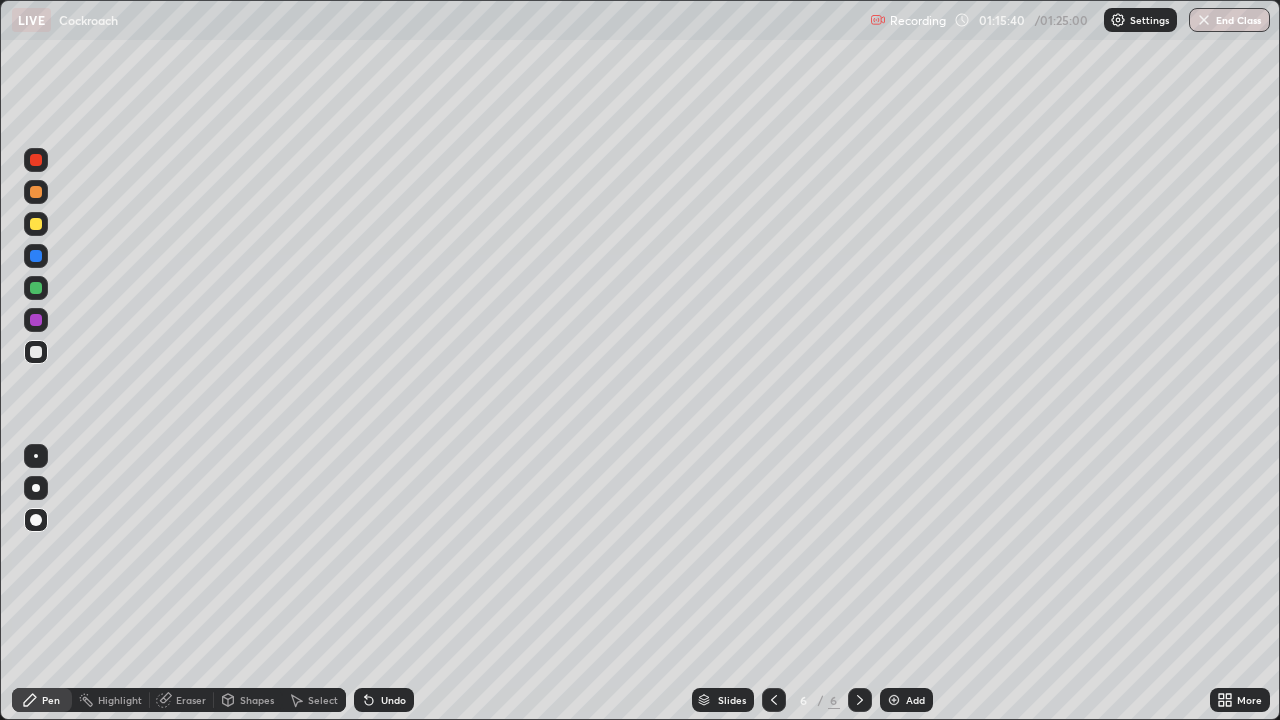 click on "More" at bounding box center (1249, 700) 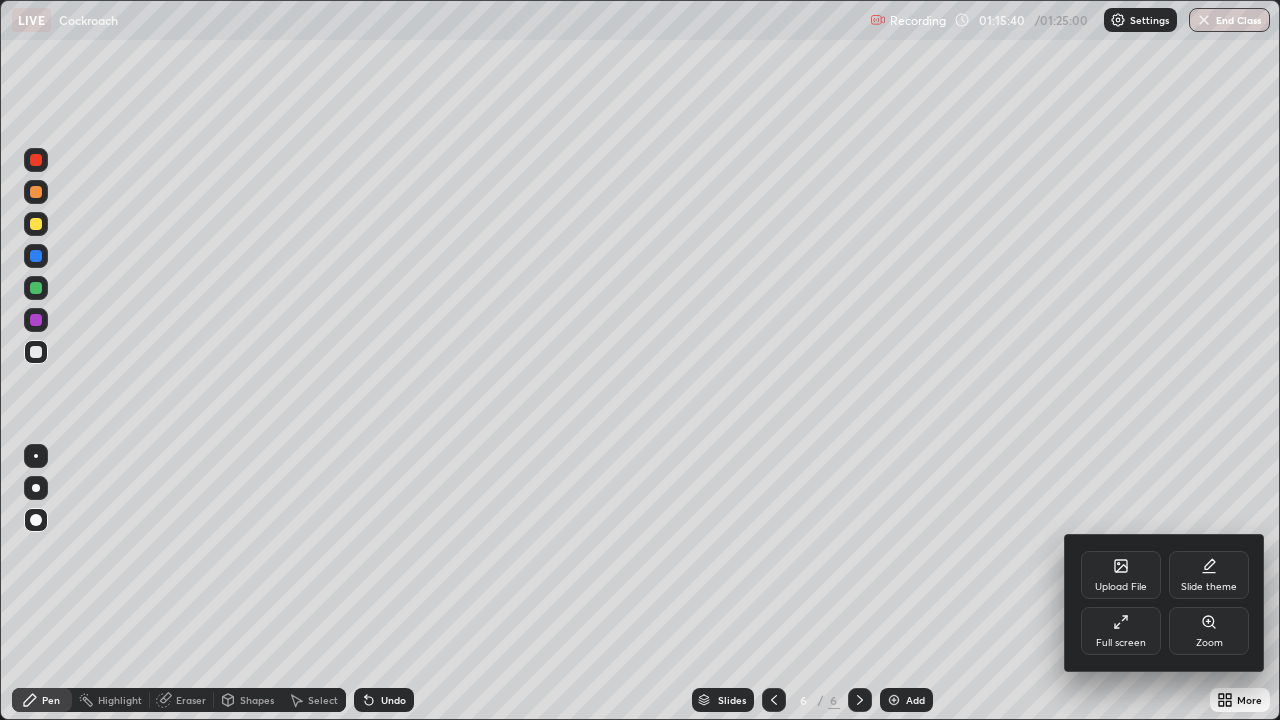 click on "Full screen" at bounding box center [1121, 631] 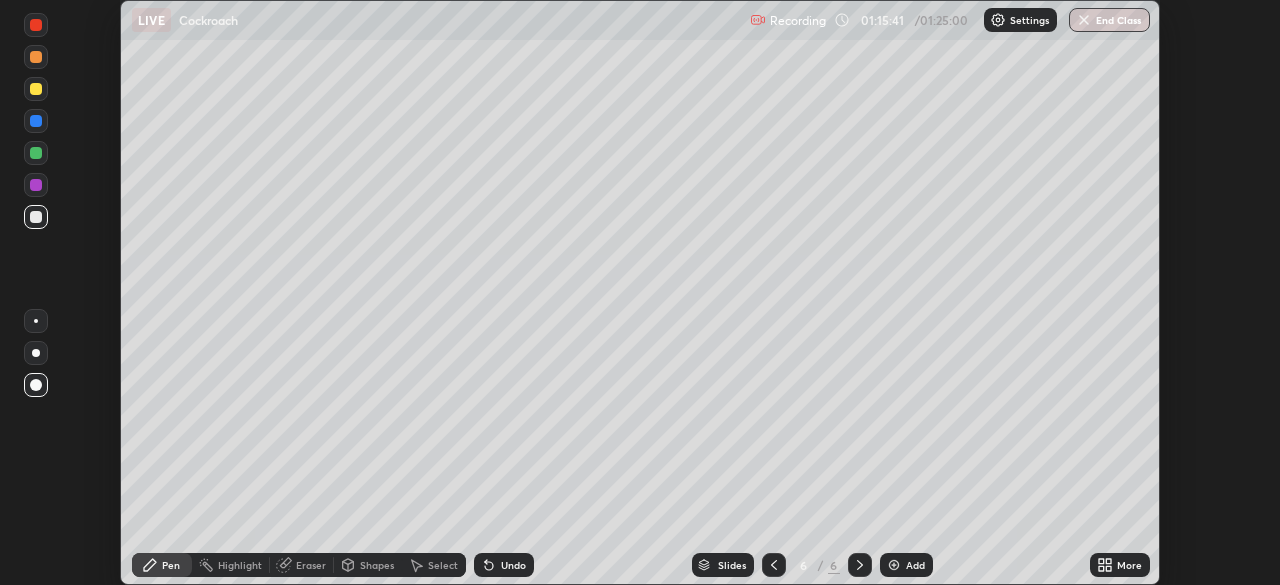 scroll, scrollTop: 585, scrollLeft: 1280, axis: both 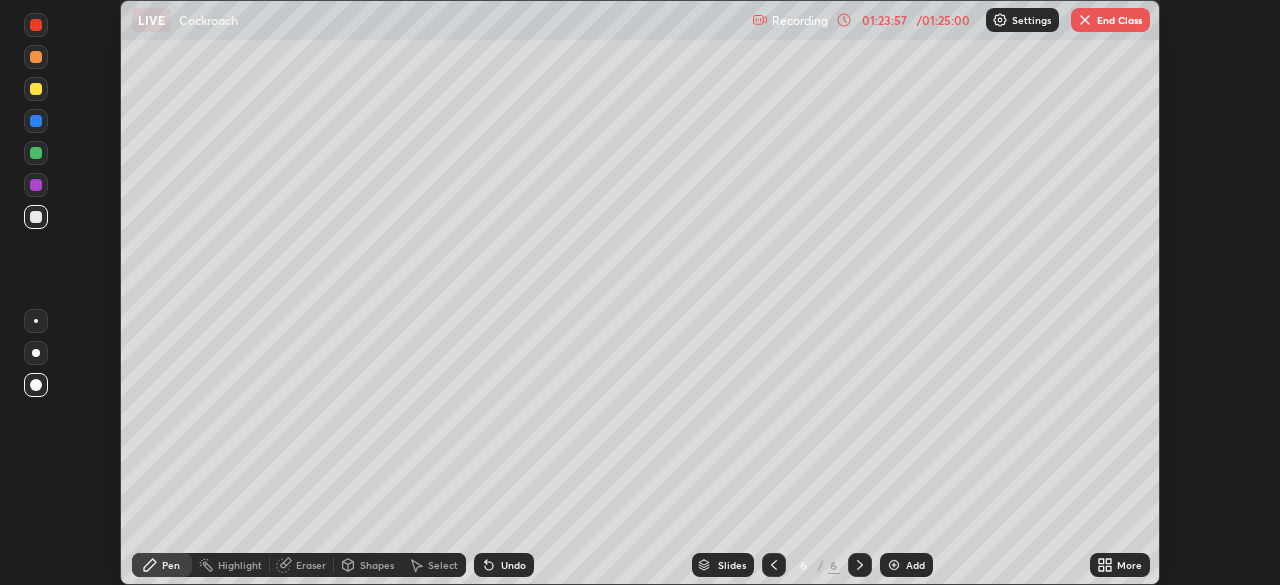 click on "Undo" at bounding box center [513, 565] 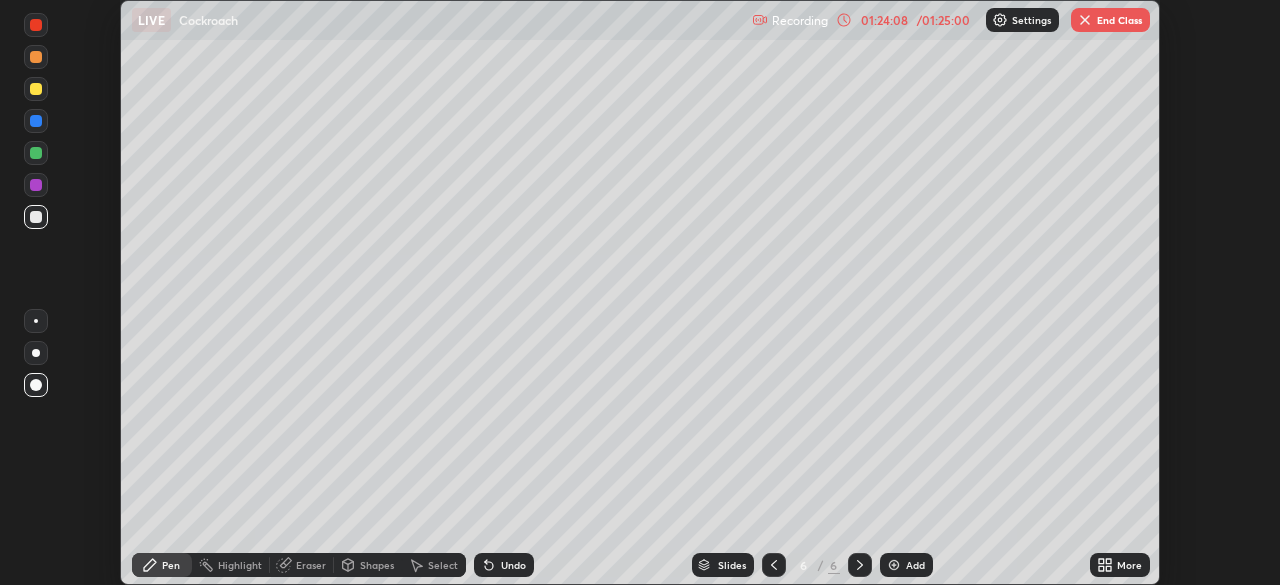 click on "More" at bounding box center [1129, 565] 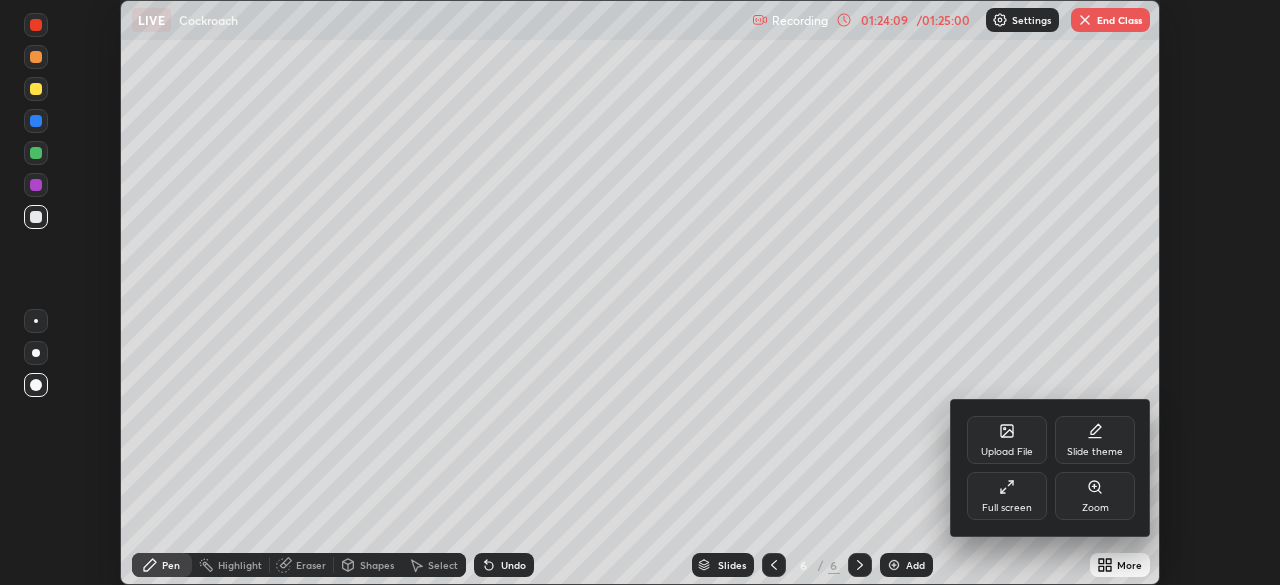 click on "Full screen" at bounding box center [1007, 496] 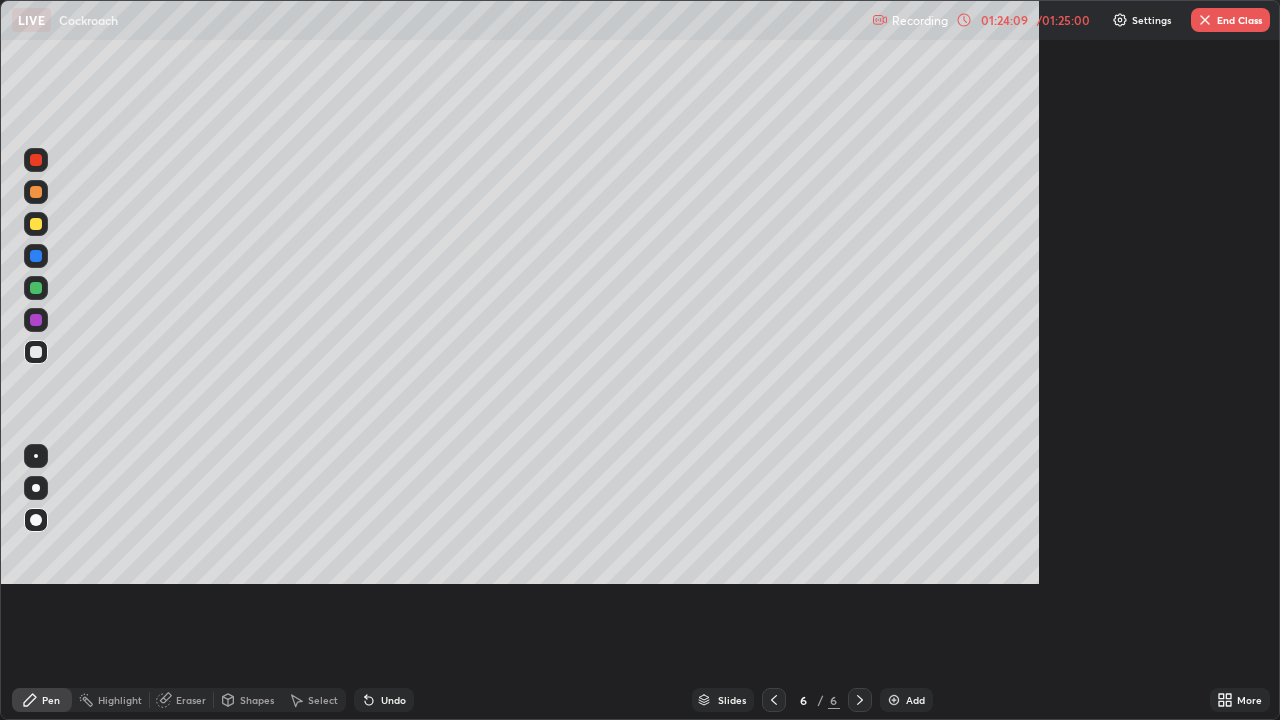 scroll, scrollTop: 99280, scrollLeft: 98720, axis: both 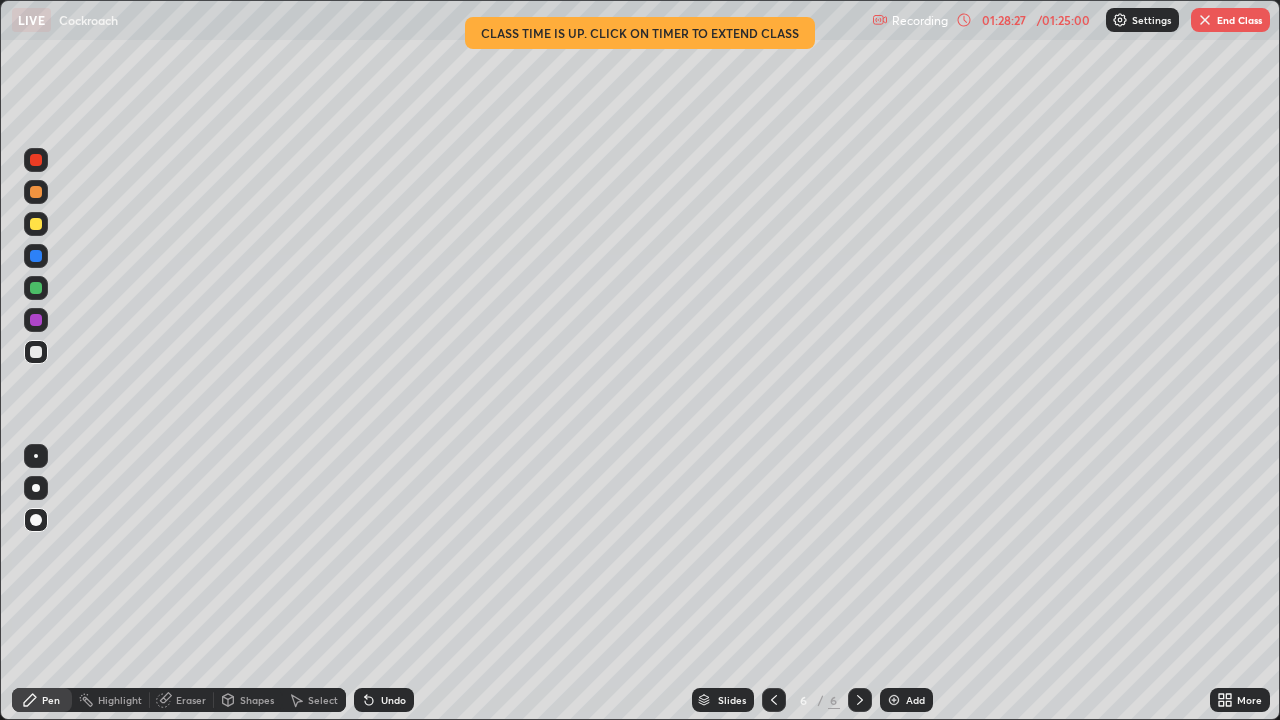 click on "End Class" at bounding box center (1230, 20) 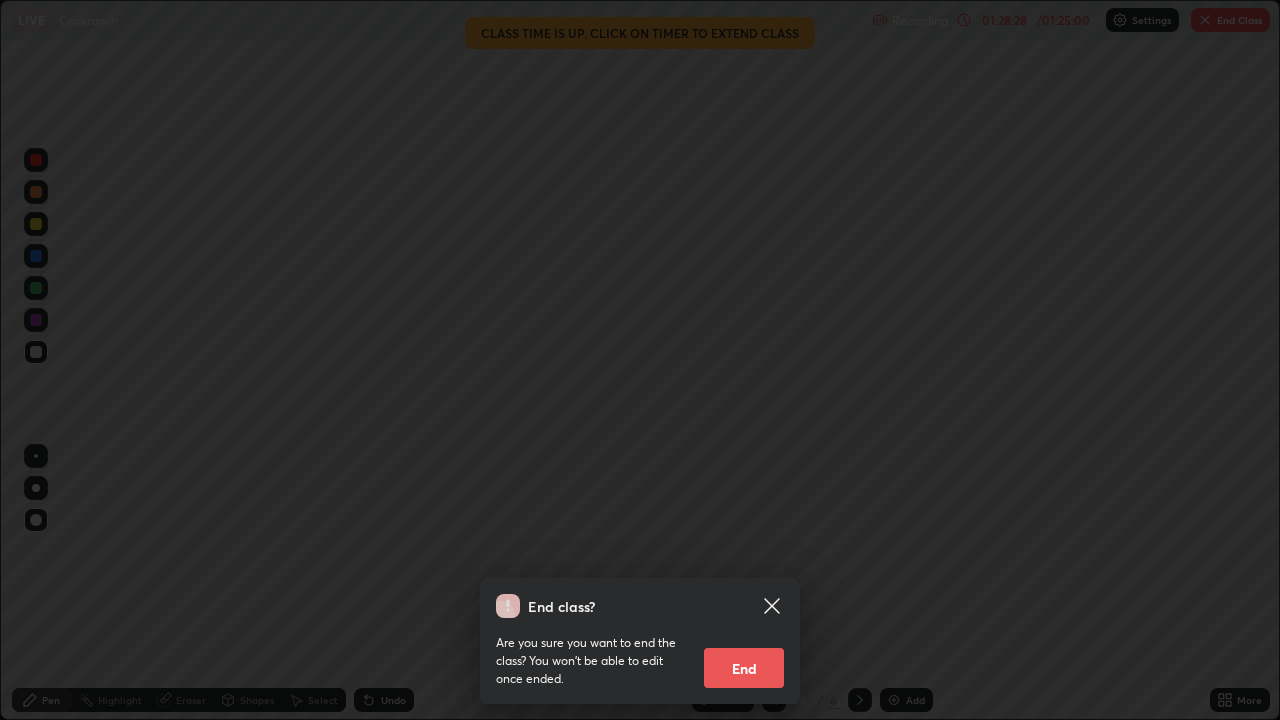 click on "End" at bounding box center (744, 668) 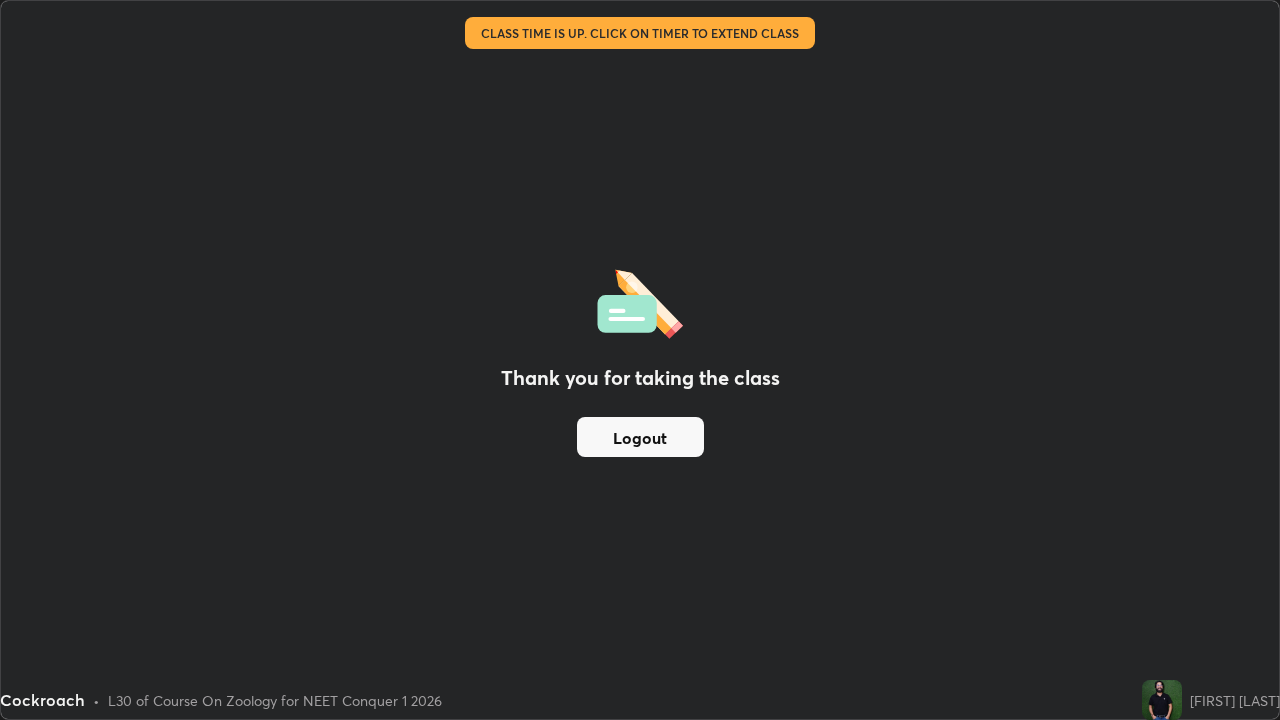click on "Thank you for taking the class Logout" at bounding box center [640, 360] 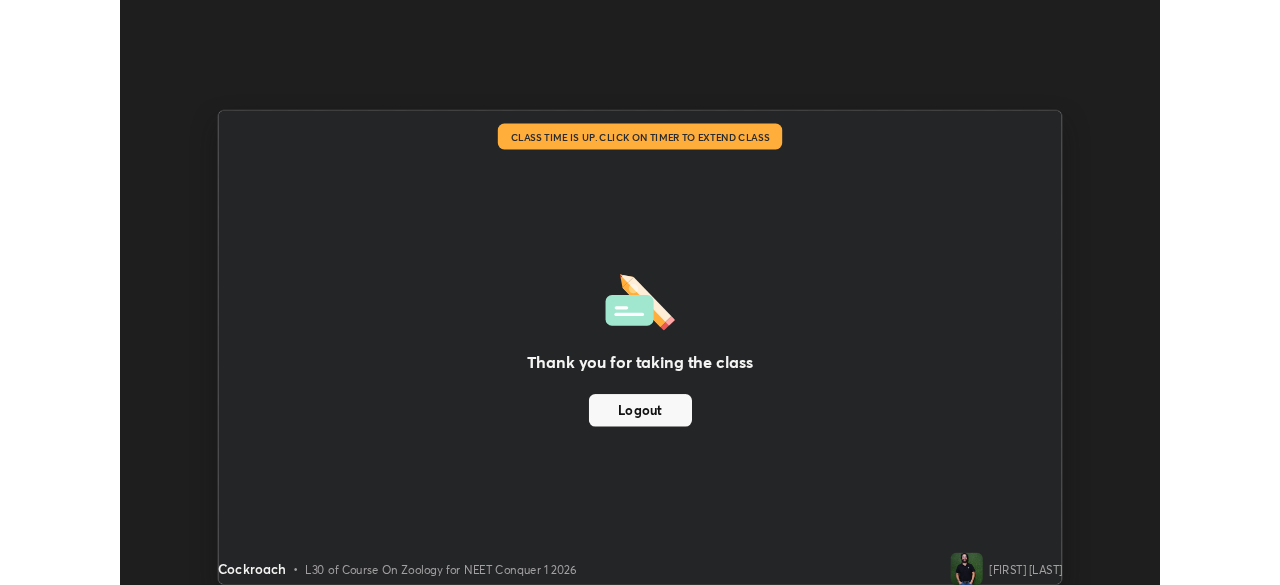 scroll, scrollTop: 585, scrollLeft: 1280, axis: both 